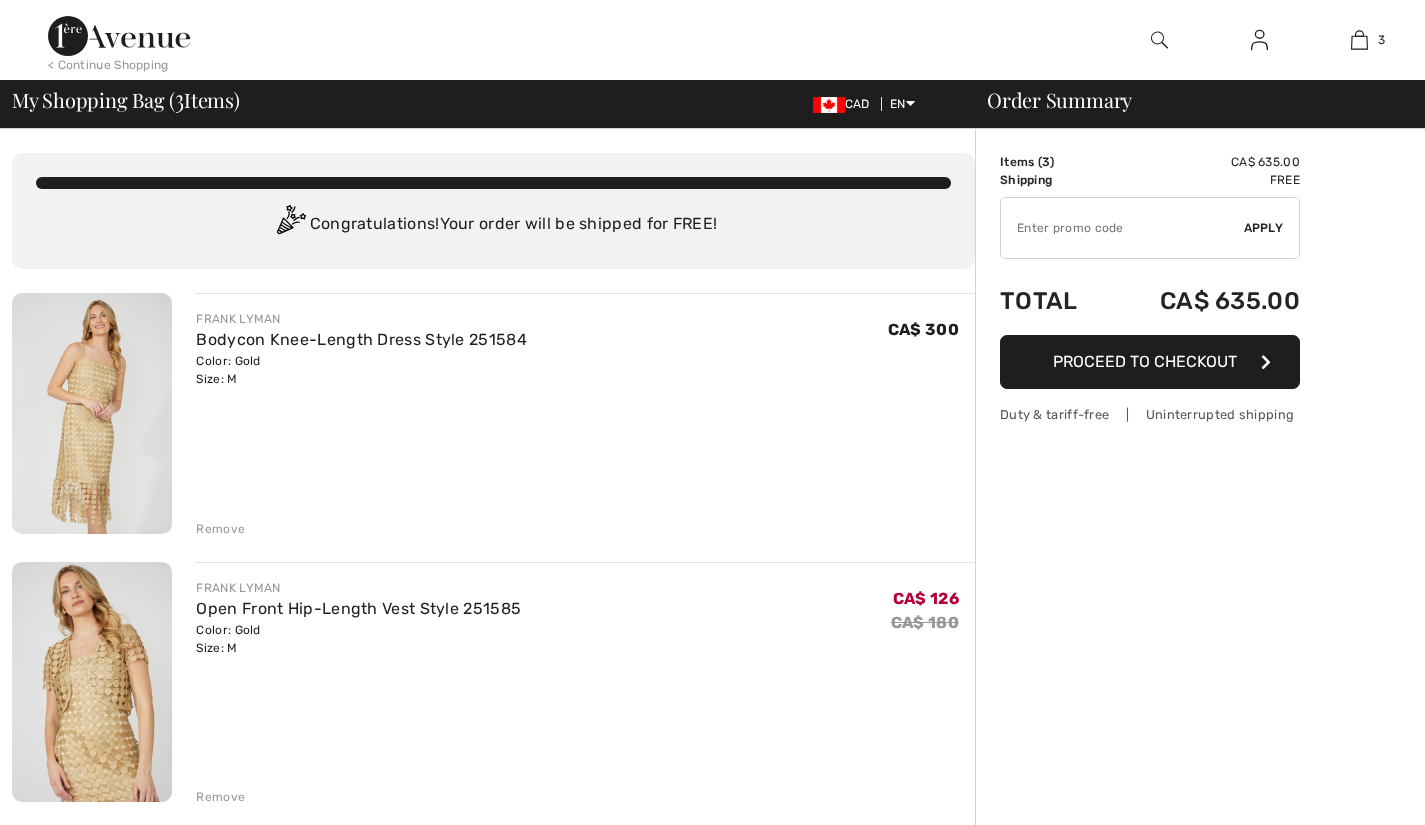 scroll, scrollTop: 0, scrollLeft: 0, axis: both 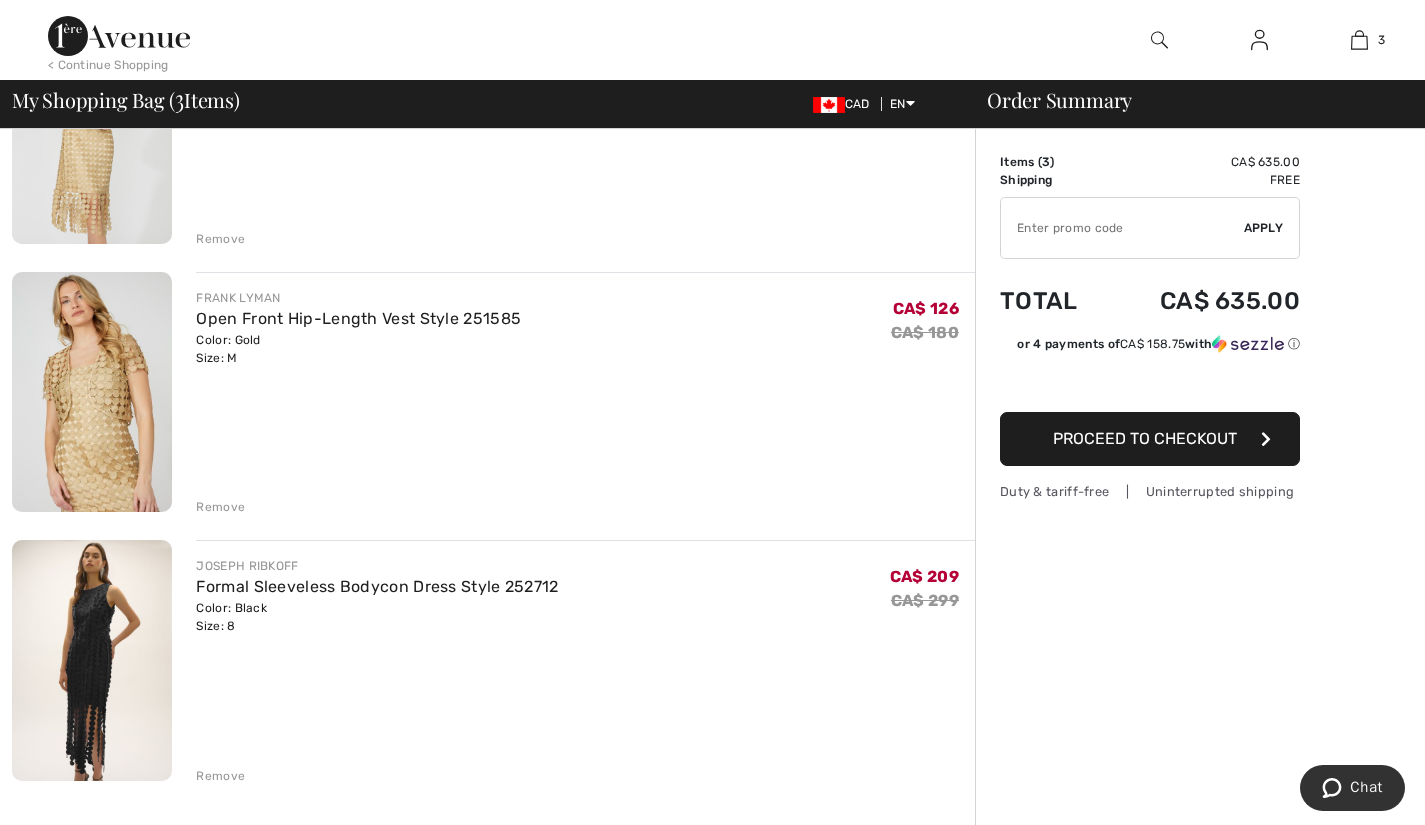 click on "Proceed to Checkout" at bounding box center (1145, 438) 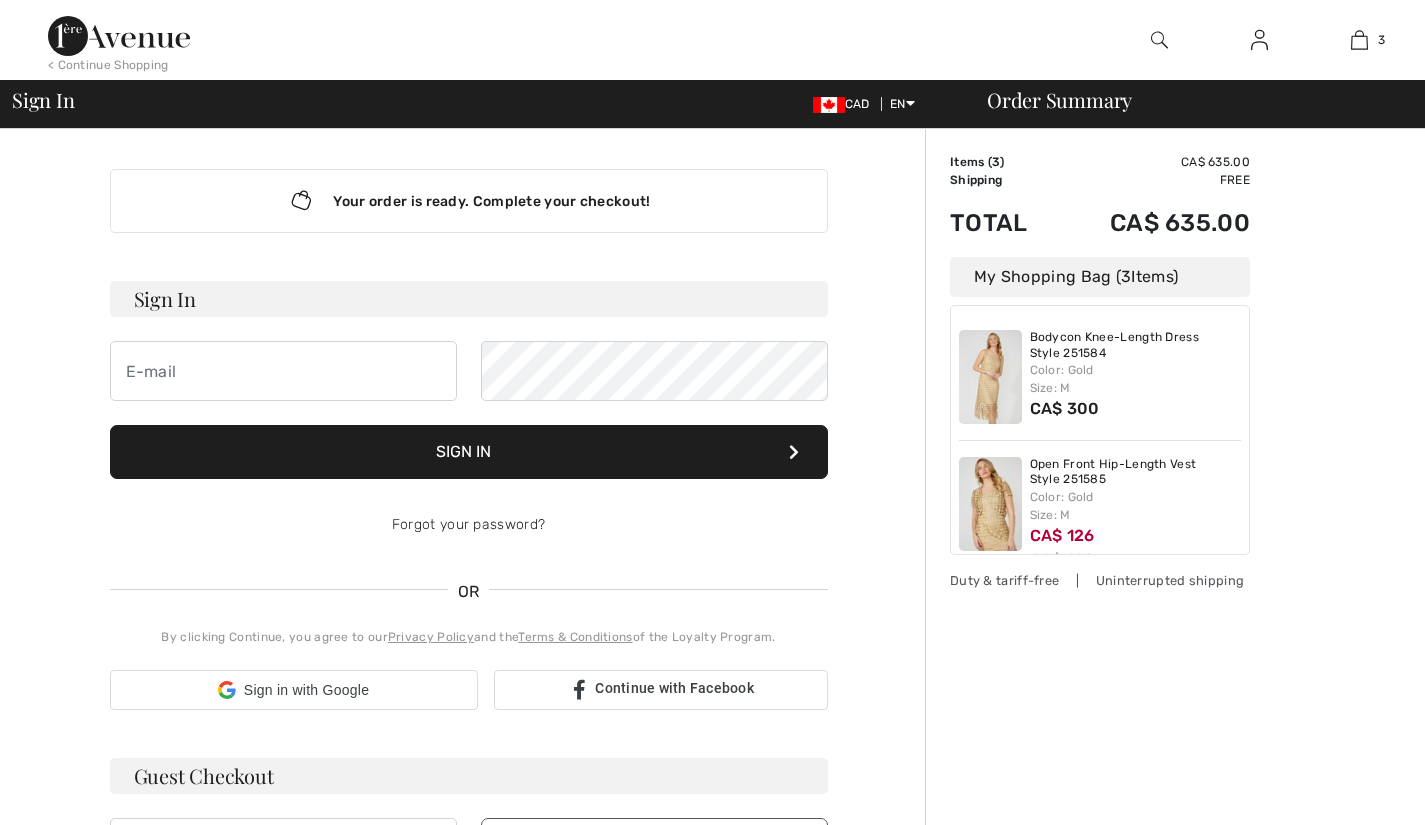 scroll, scrollTop: 0, scrollLeft: 0, axis: both 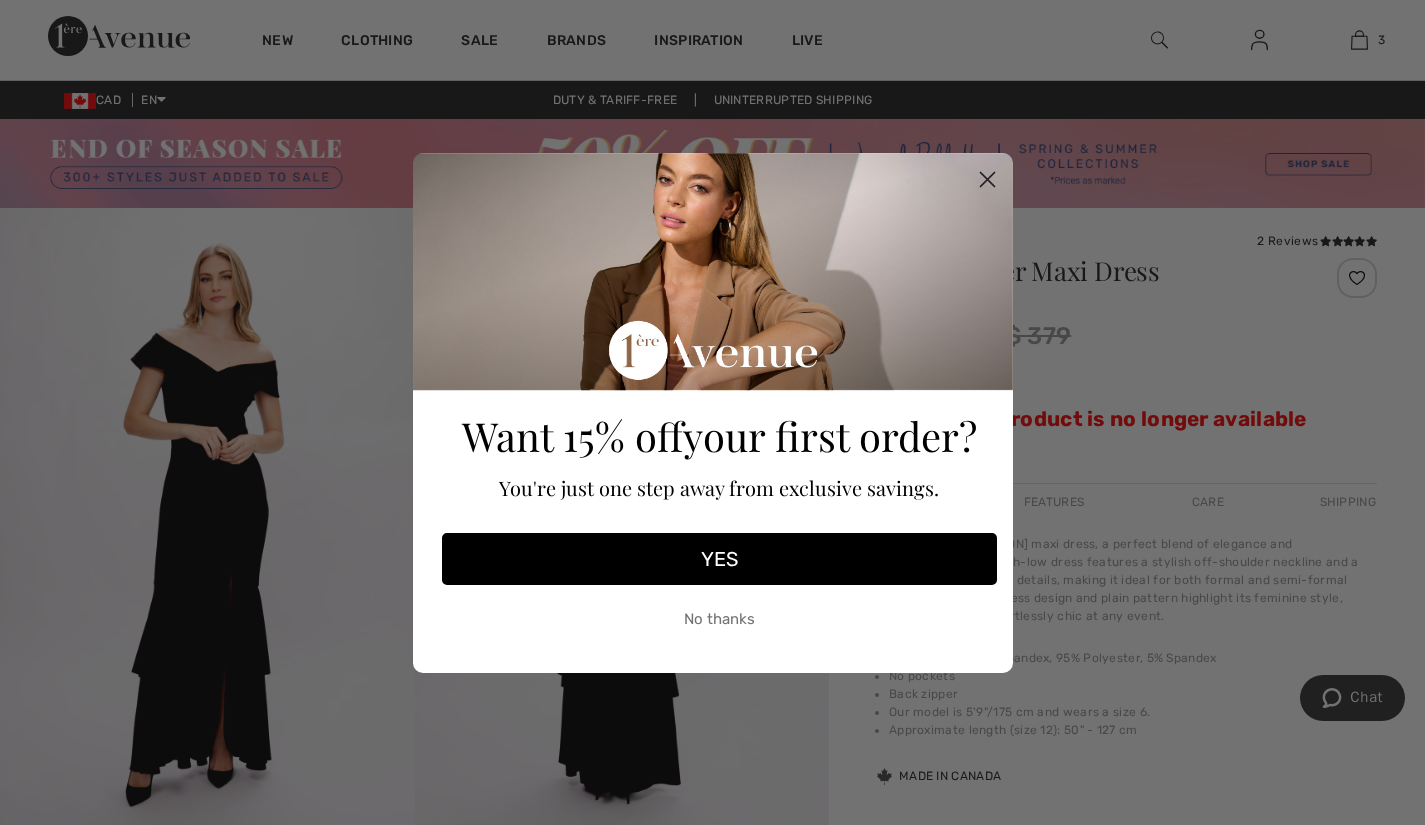 click on "YES" at bounding box center [719, 559] 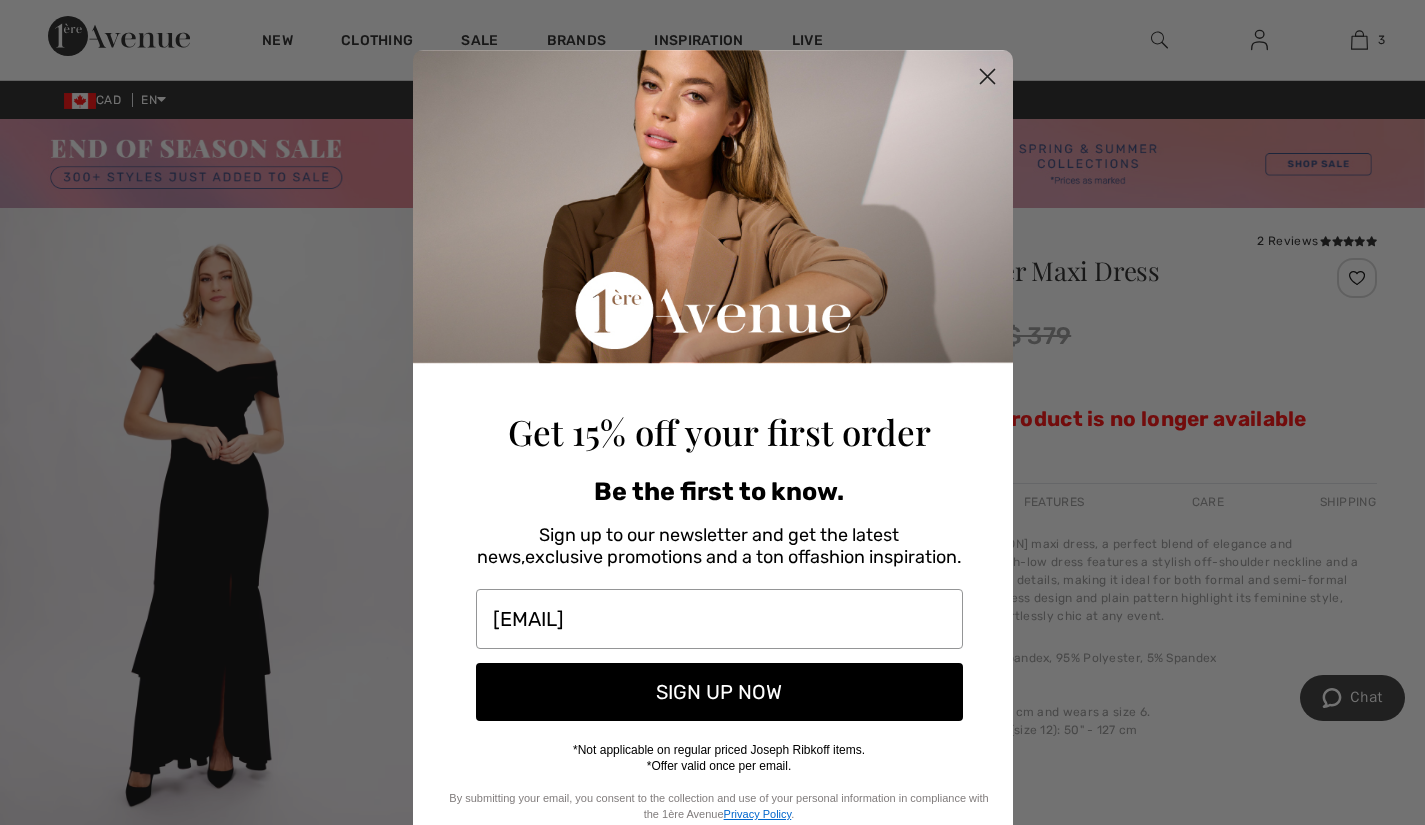 type on "kjsimonds33@gmail.com" 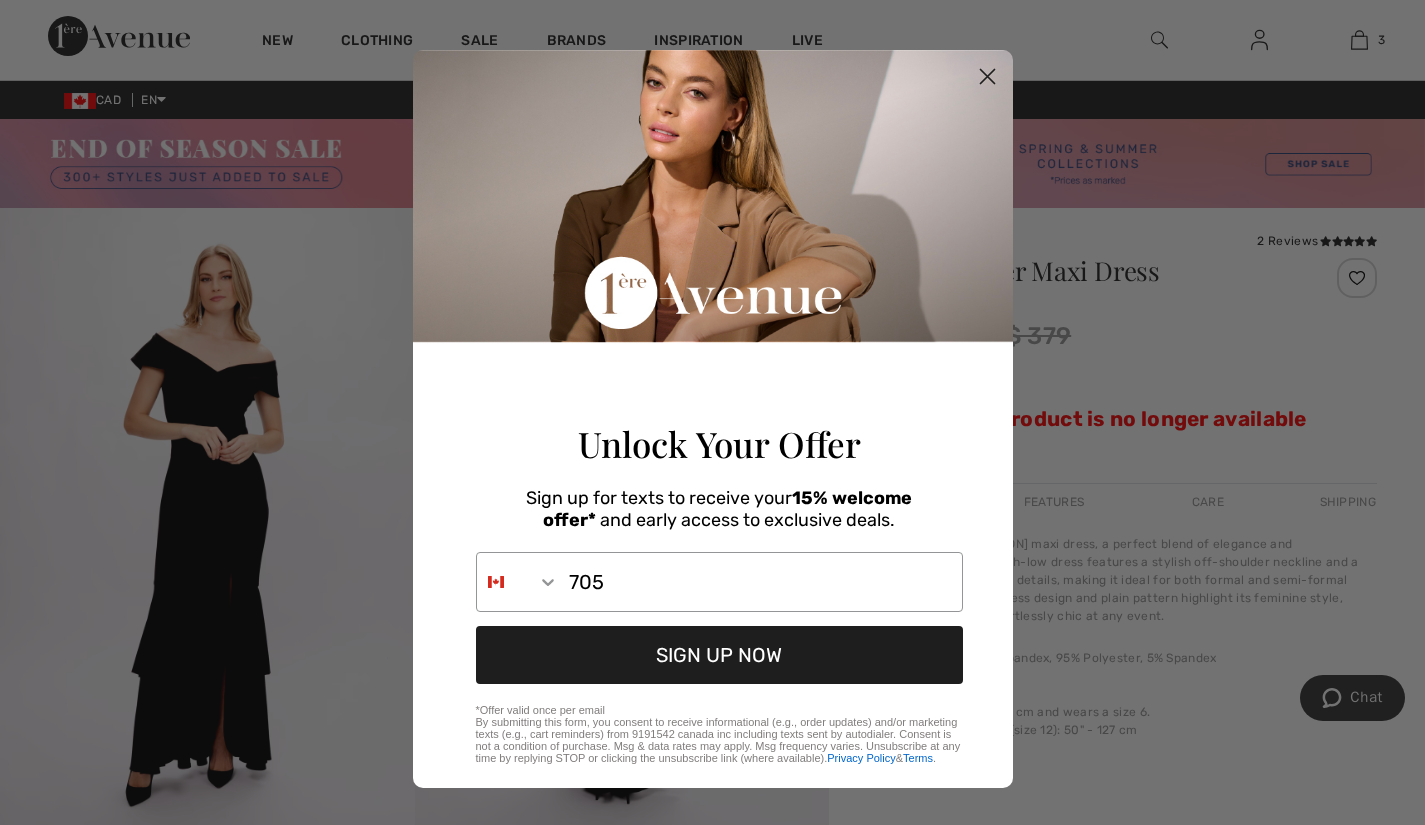 scroll, scrollTop: 40, scrollLeft: 0, axis: vertical 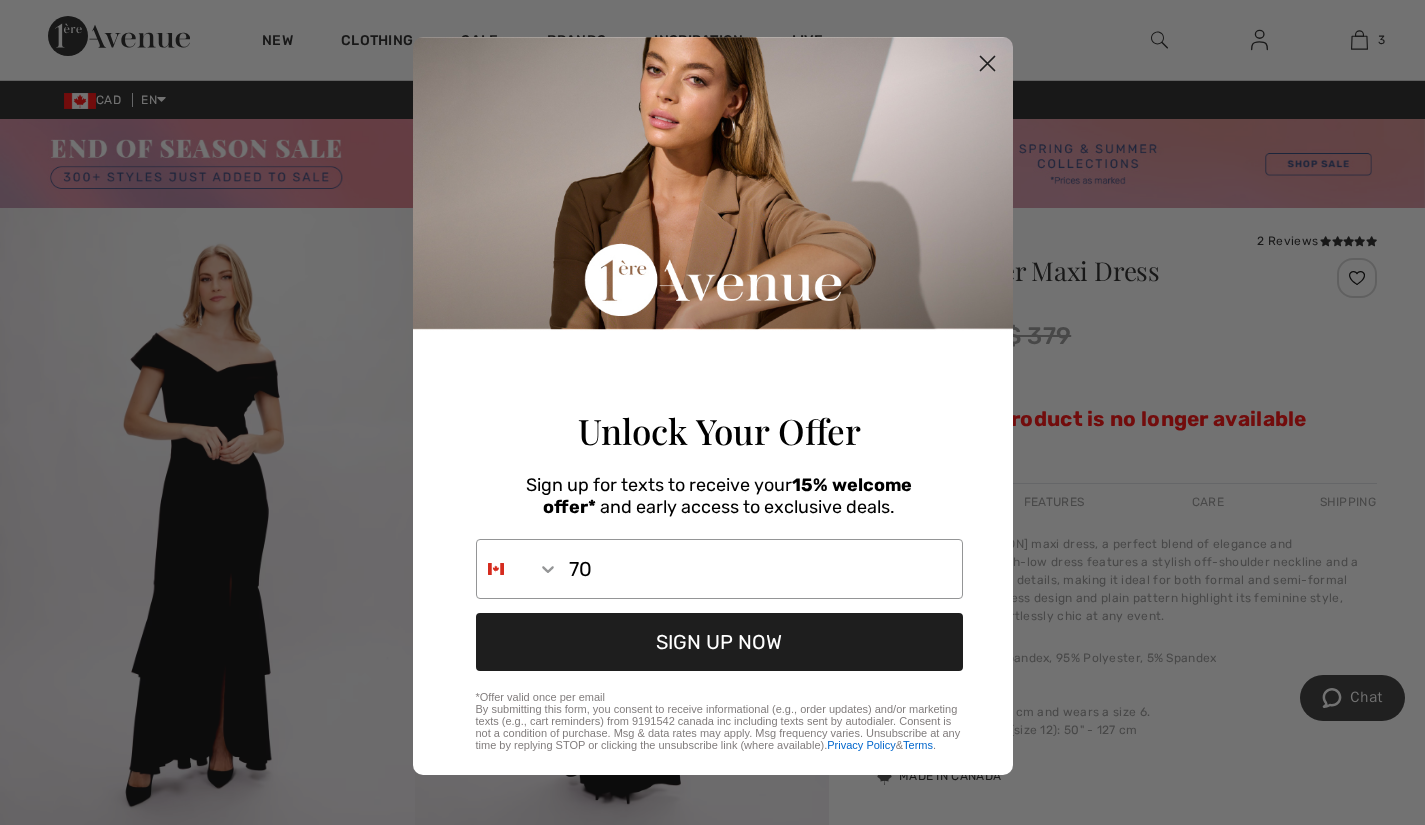type on "7" 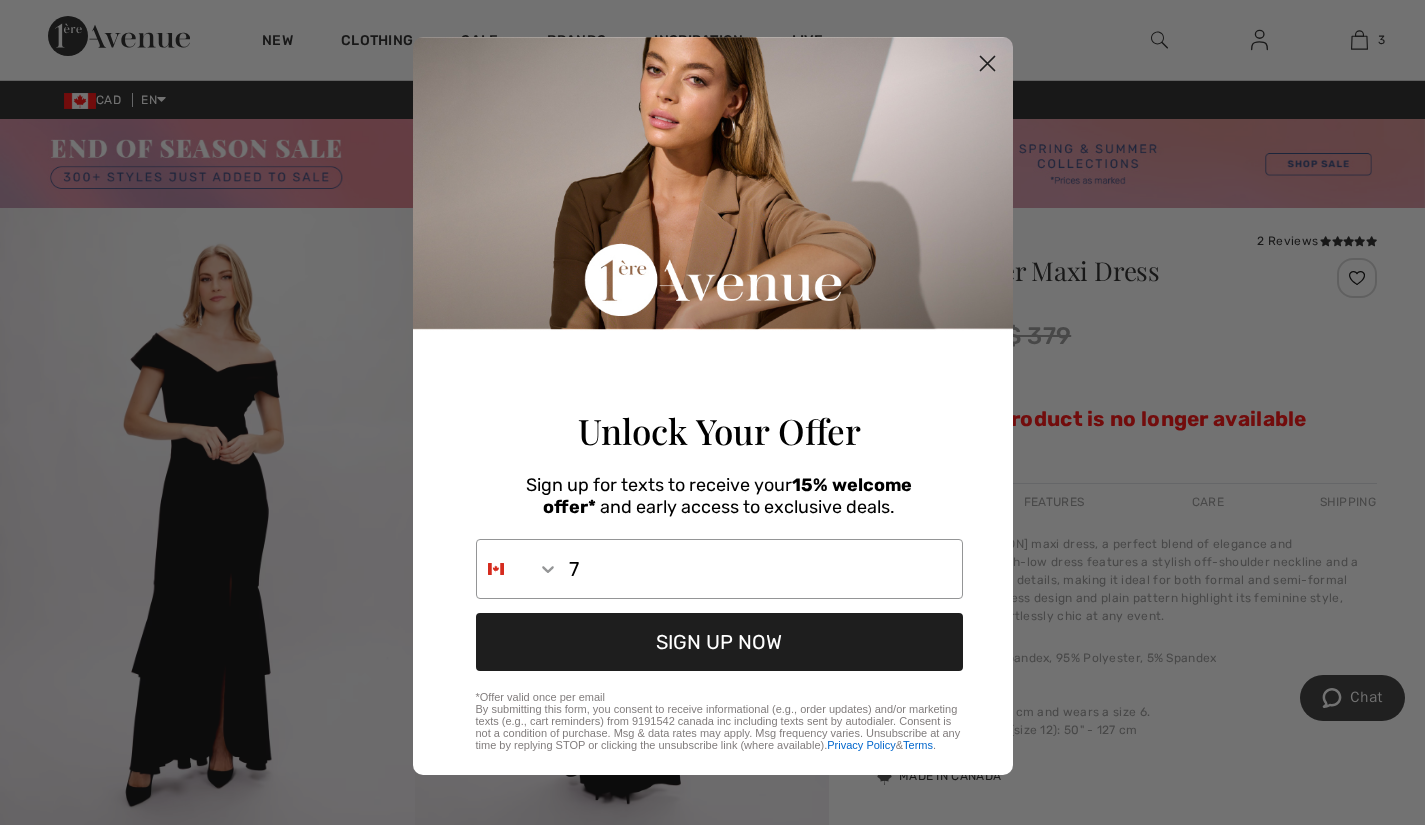 type 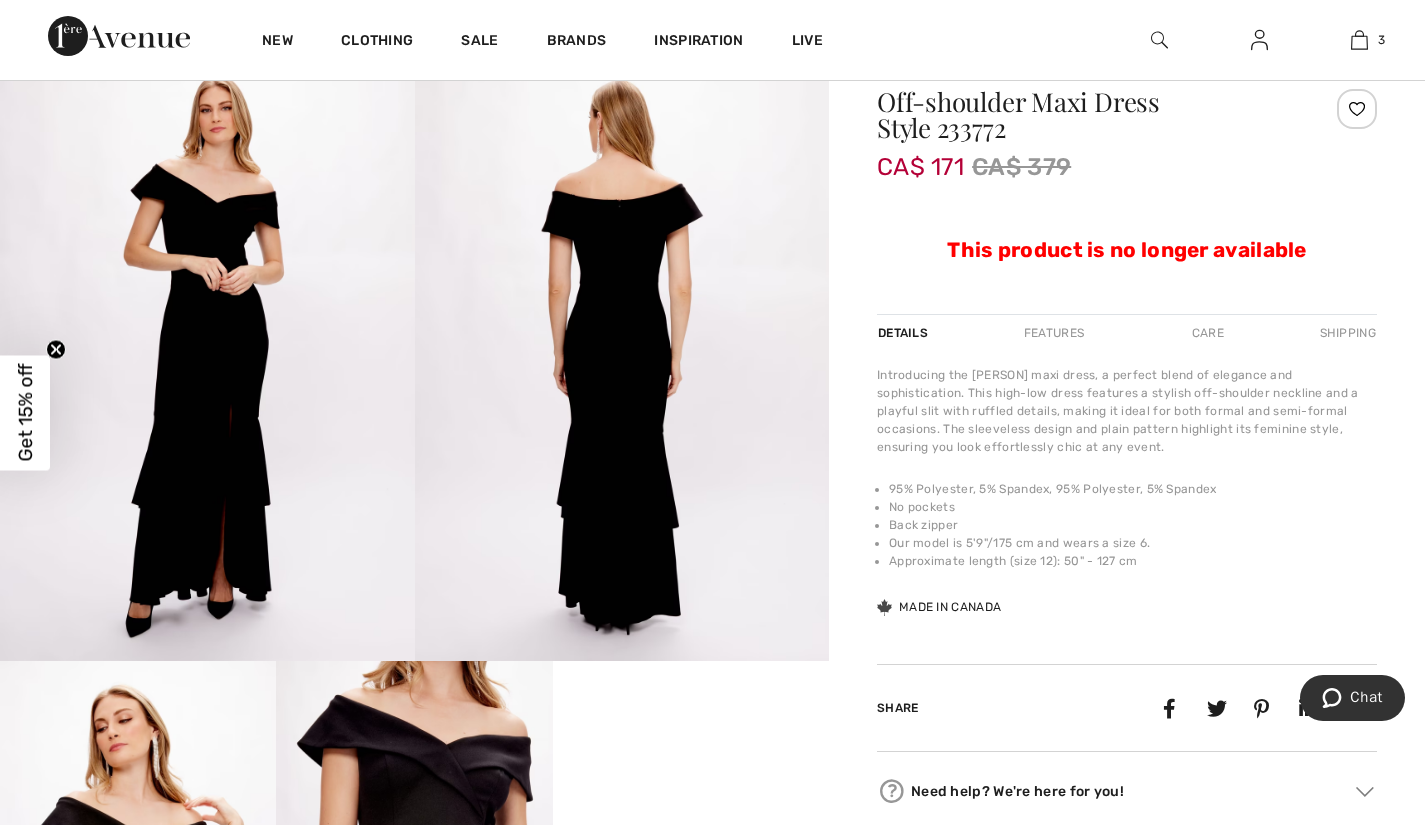 scroll, scrollTop: 0, scrollLeft: 0, axis: both 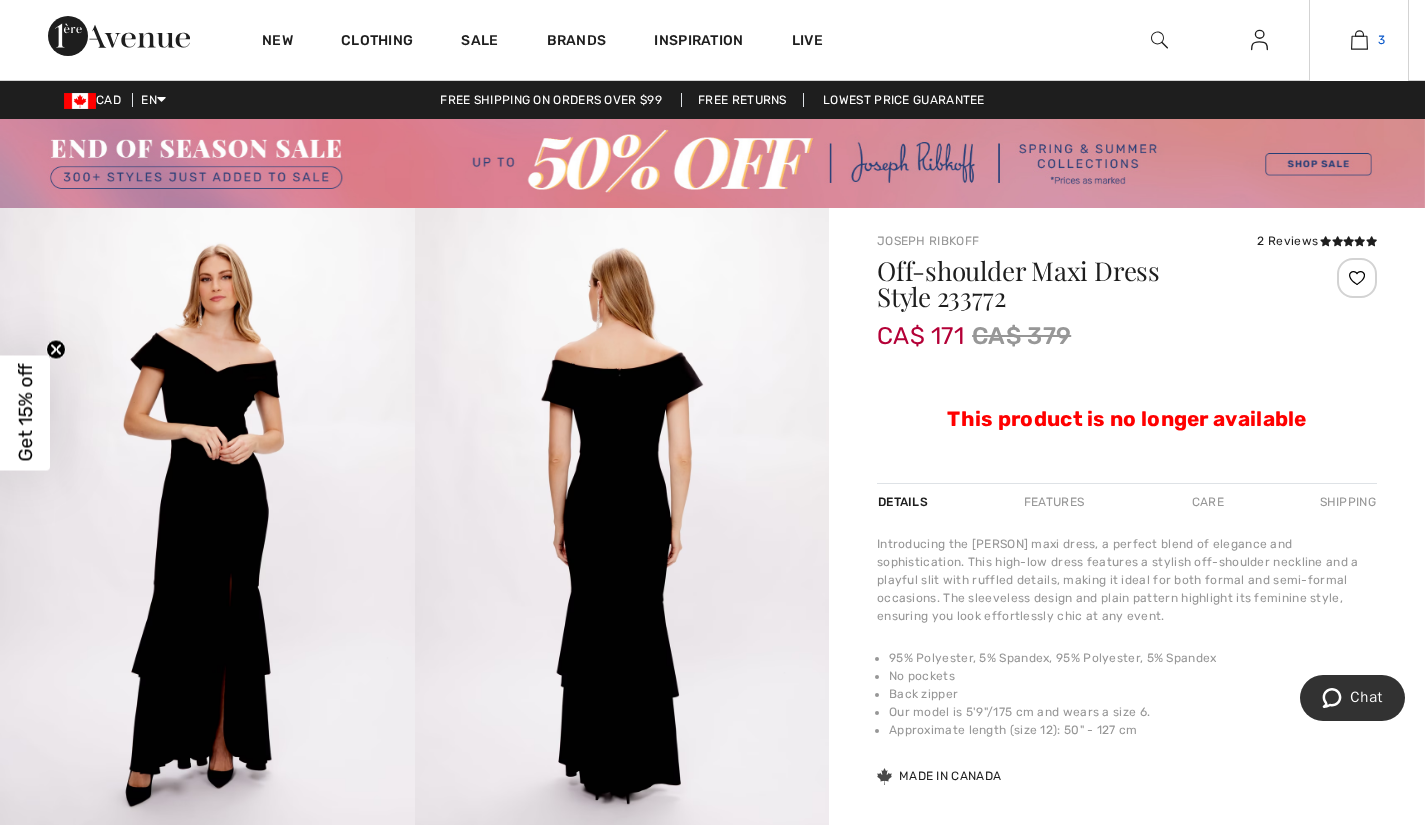 click on "3" at bounding box center (1381, 40) 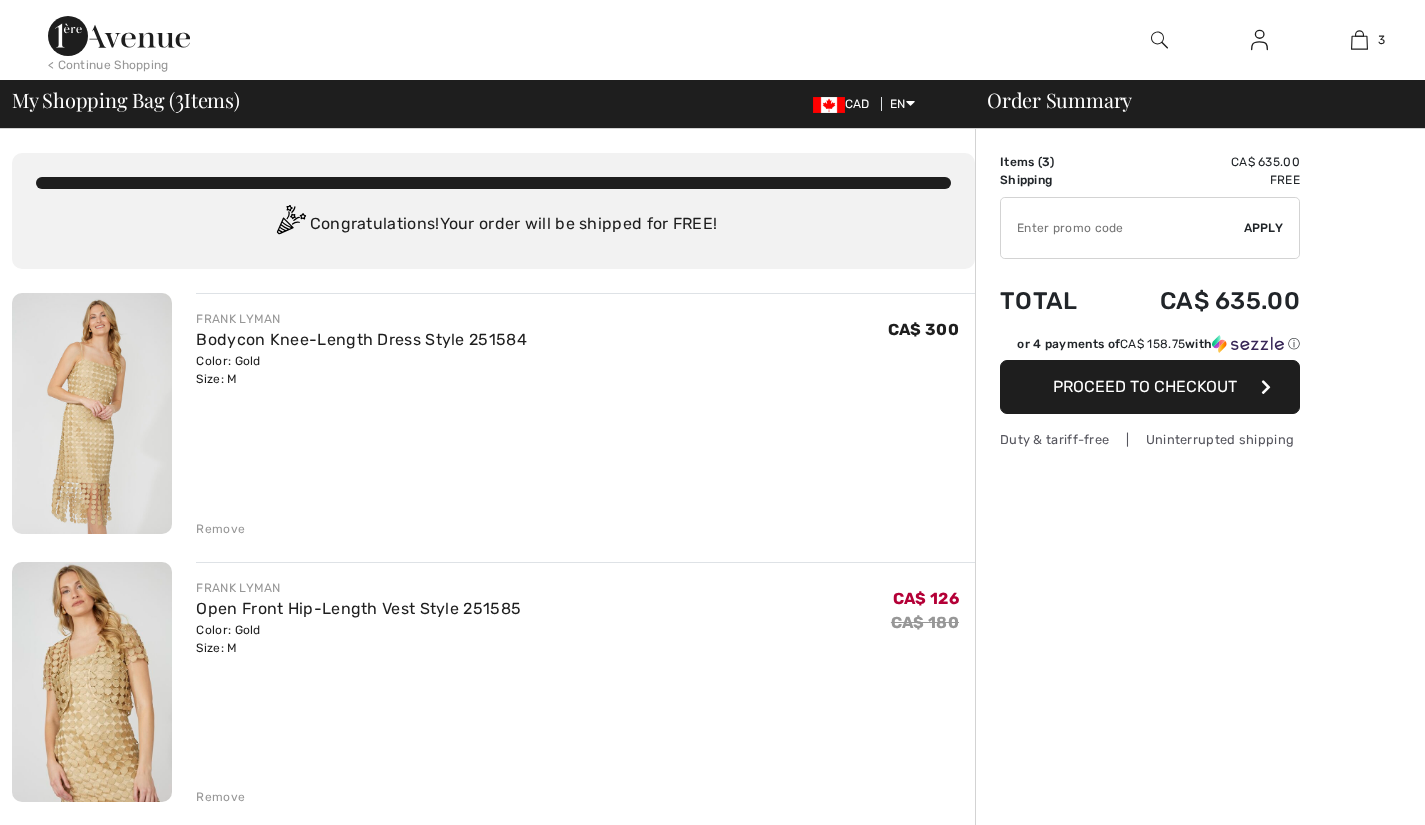 scroll, scrollTop: 0, scrollLeft: 0, axis: both 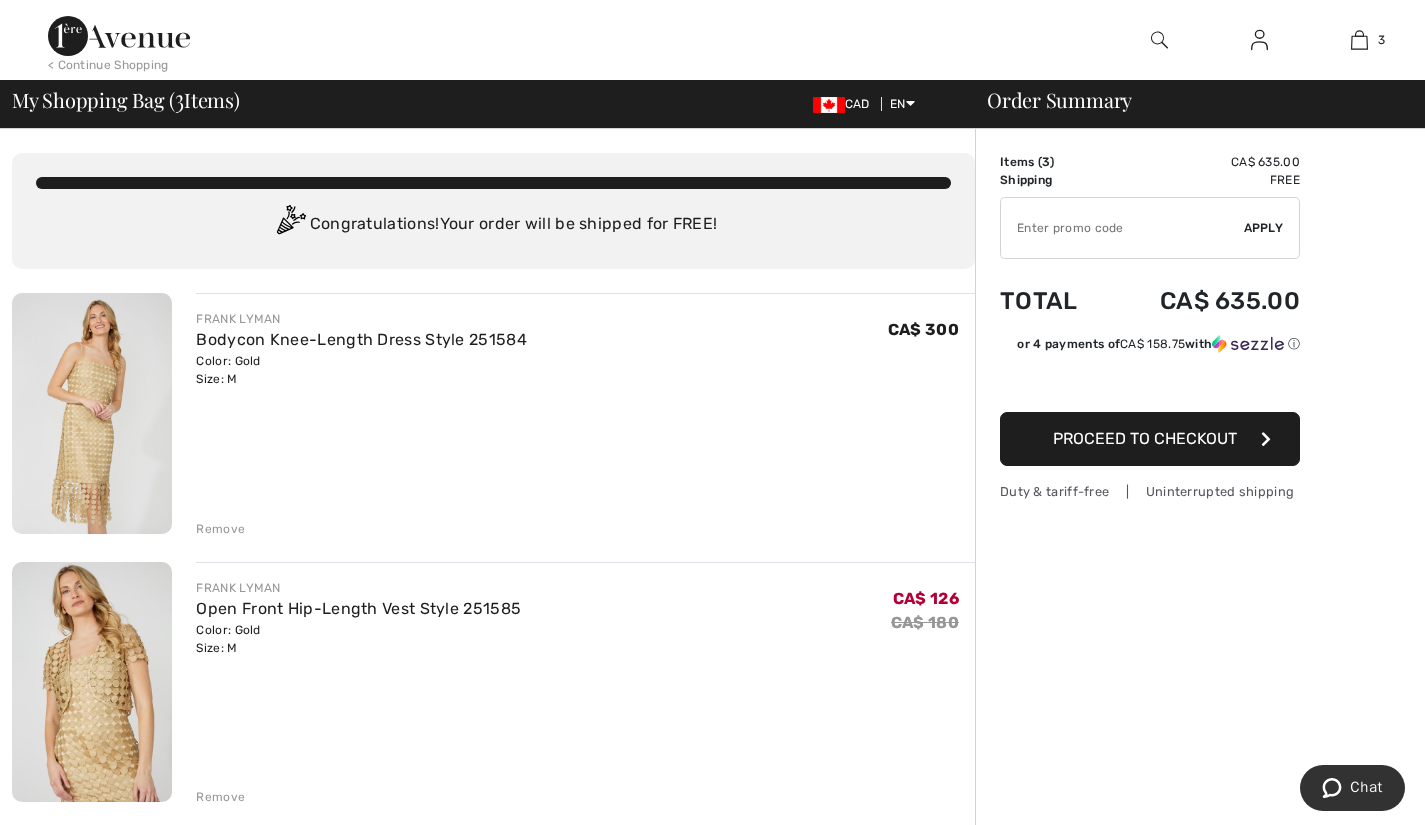 click on "Proceed to Checkout" at bounding box center (1150, 439) 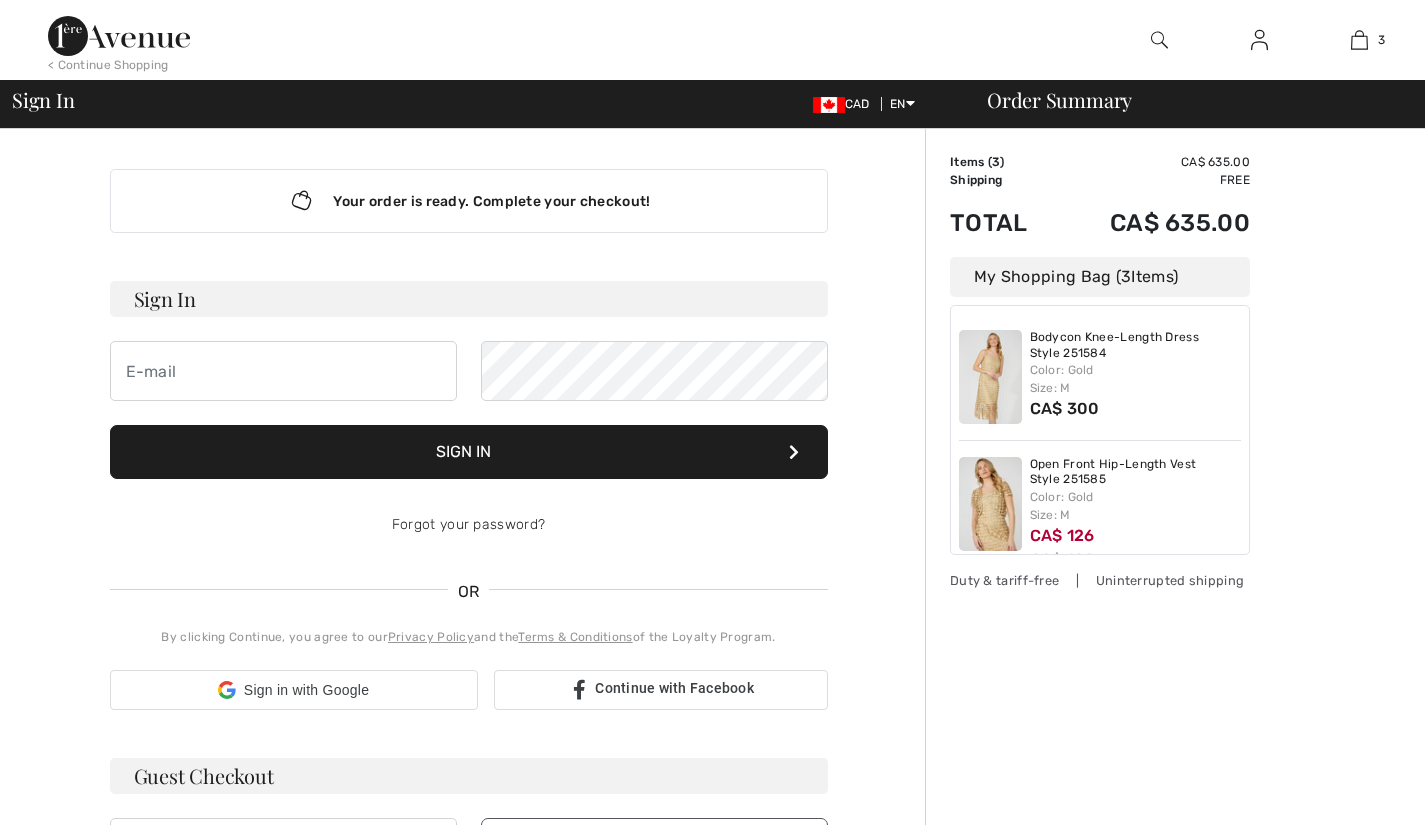 scroll, scrollTop: 0, scrollLeft: 0, axis: both 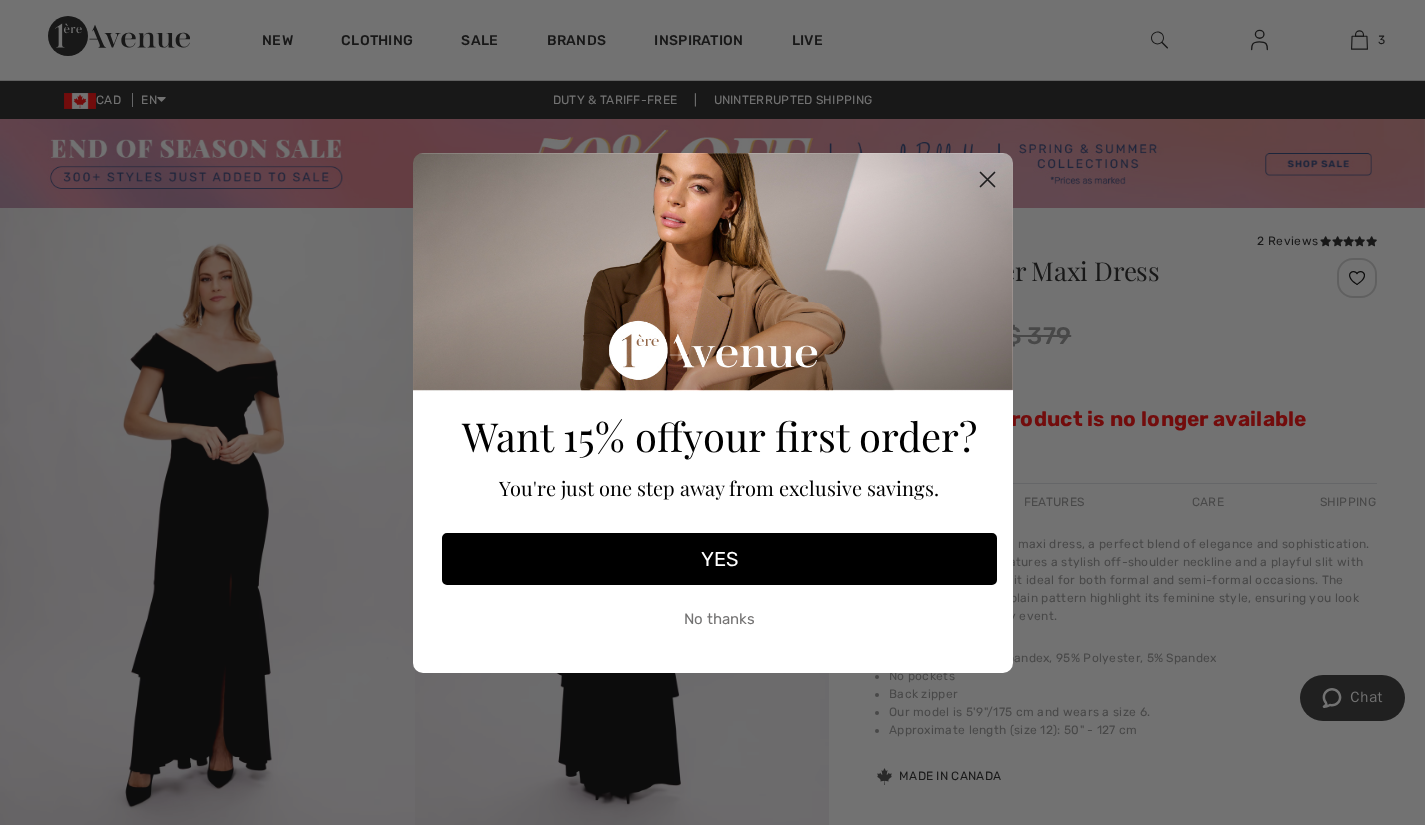 click on "YES" at bounding box center (719, 559) 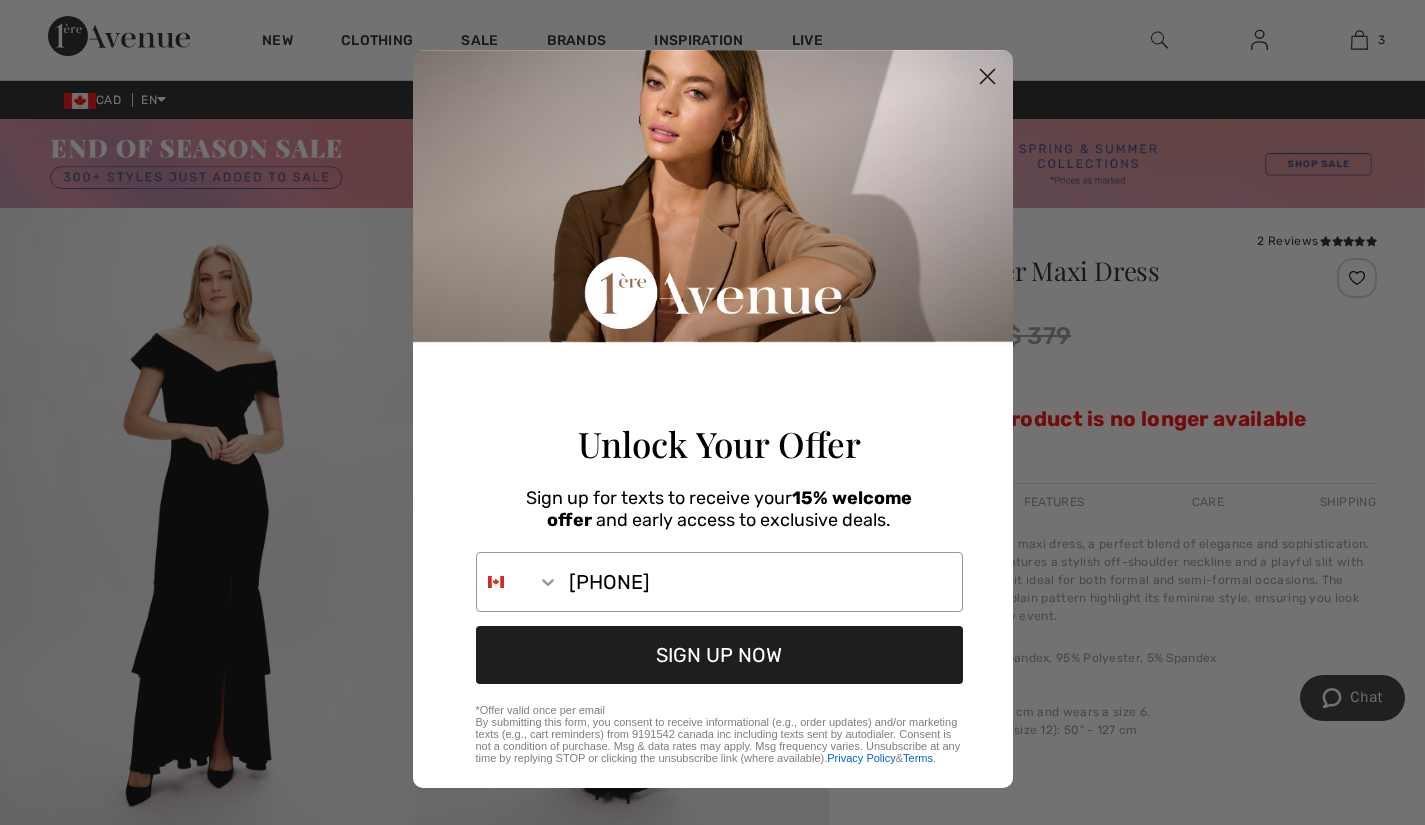 type on "[PHONE]" 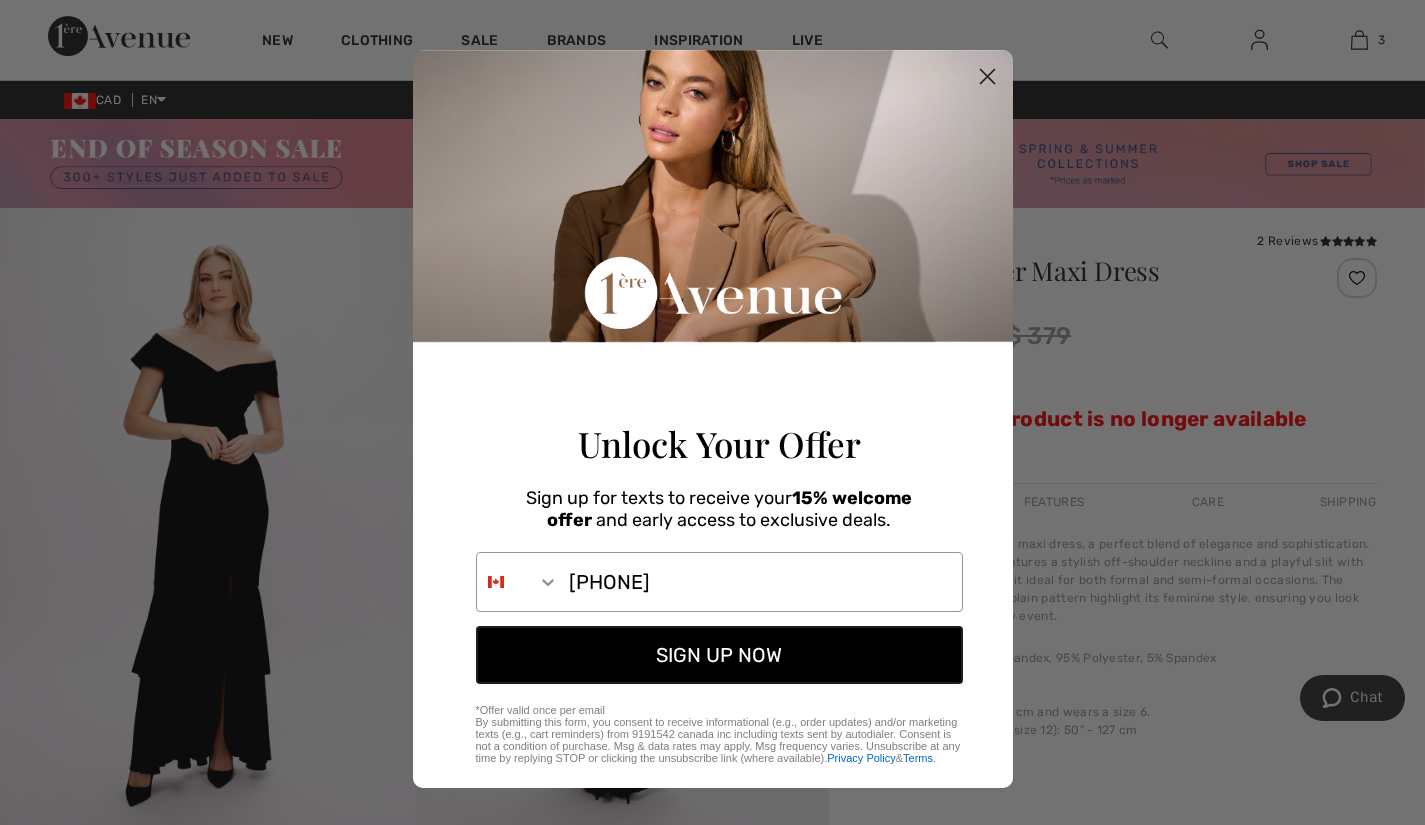 click on "SIGN UP NOW" at bounding box center (719, 655) 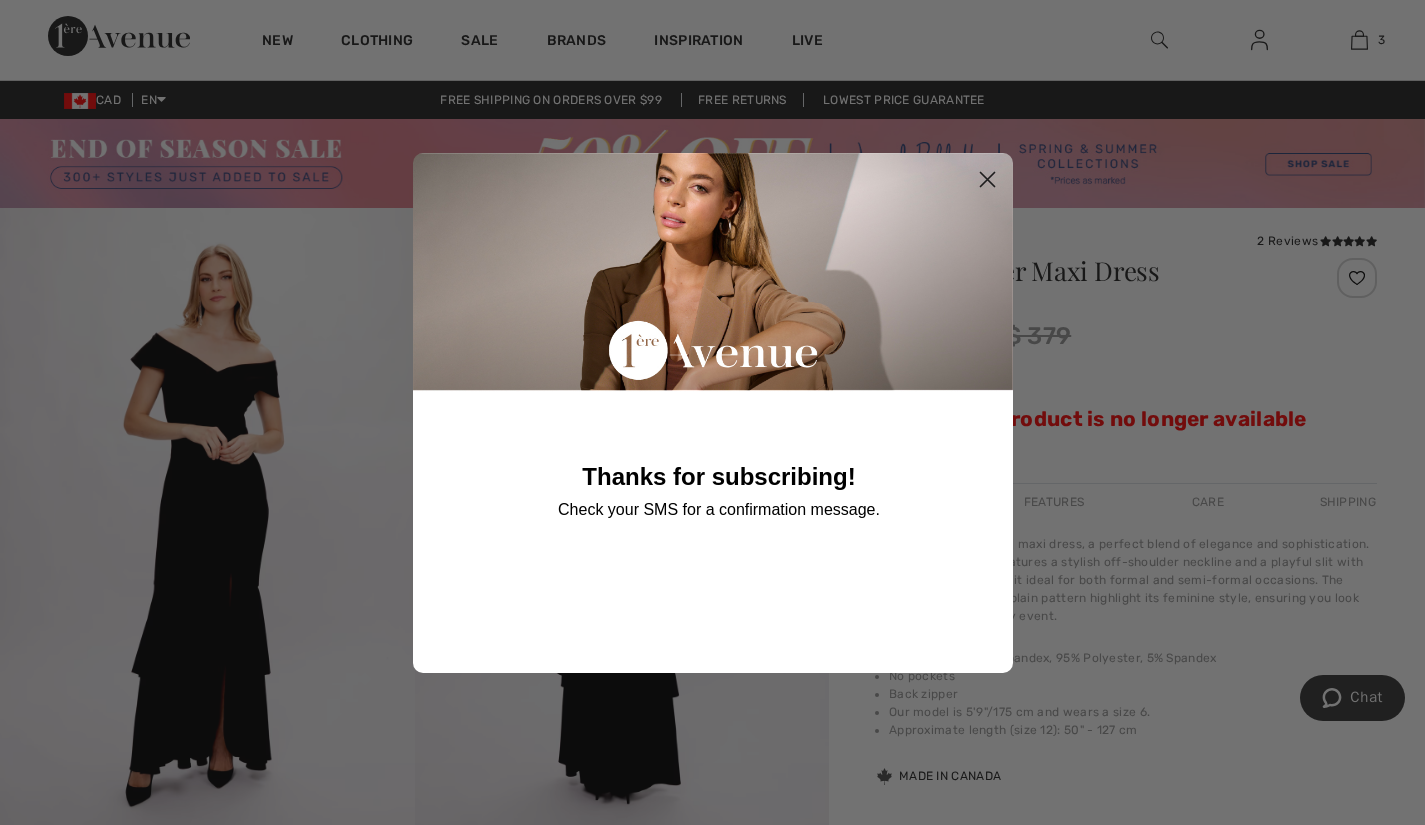 click 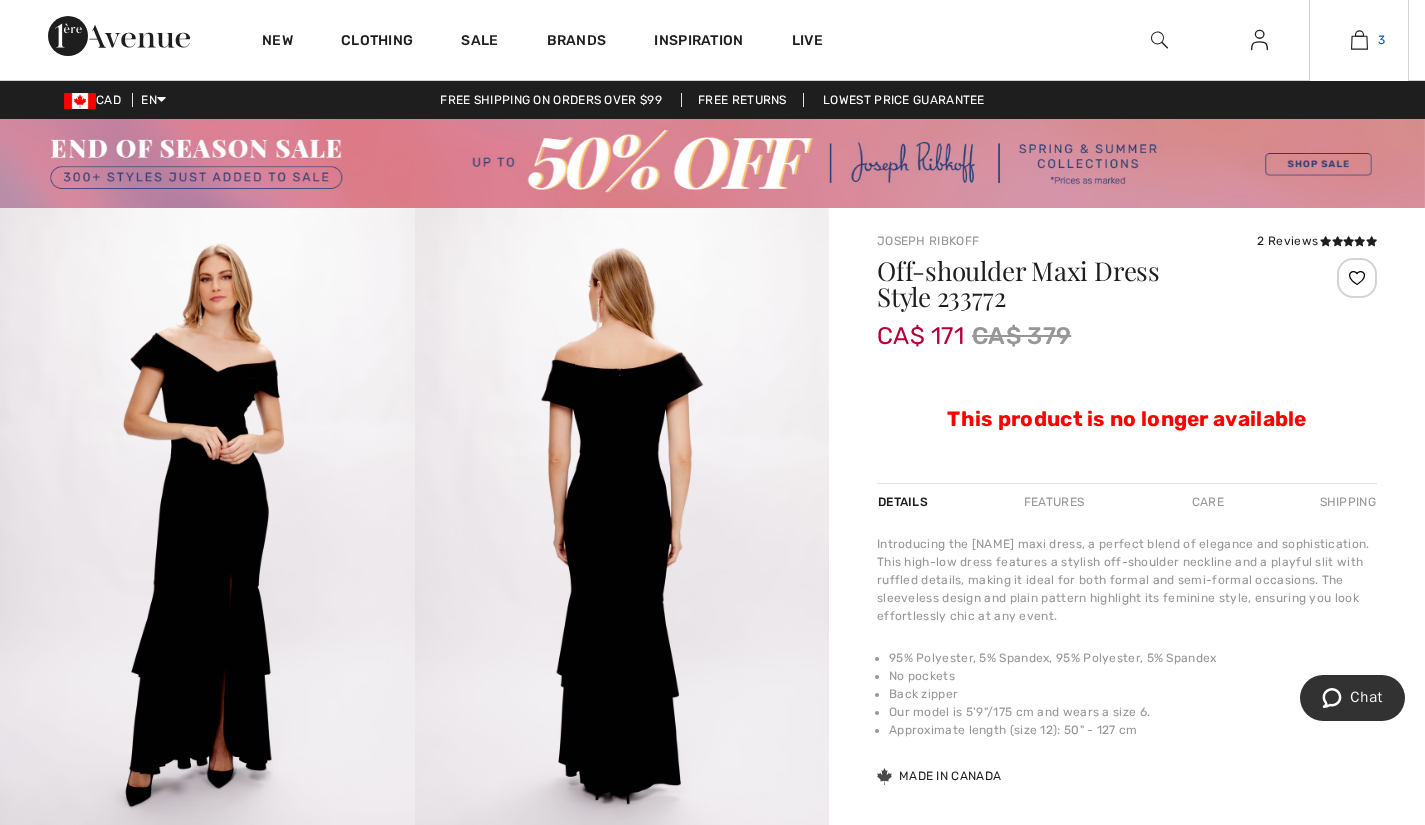 click at bounding box center [1359, 40] 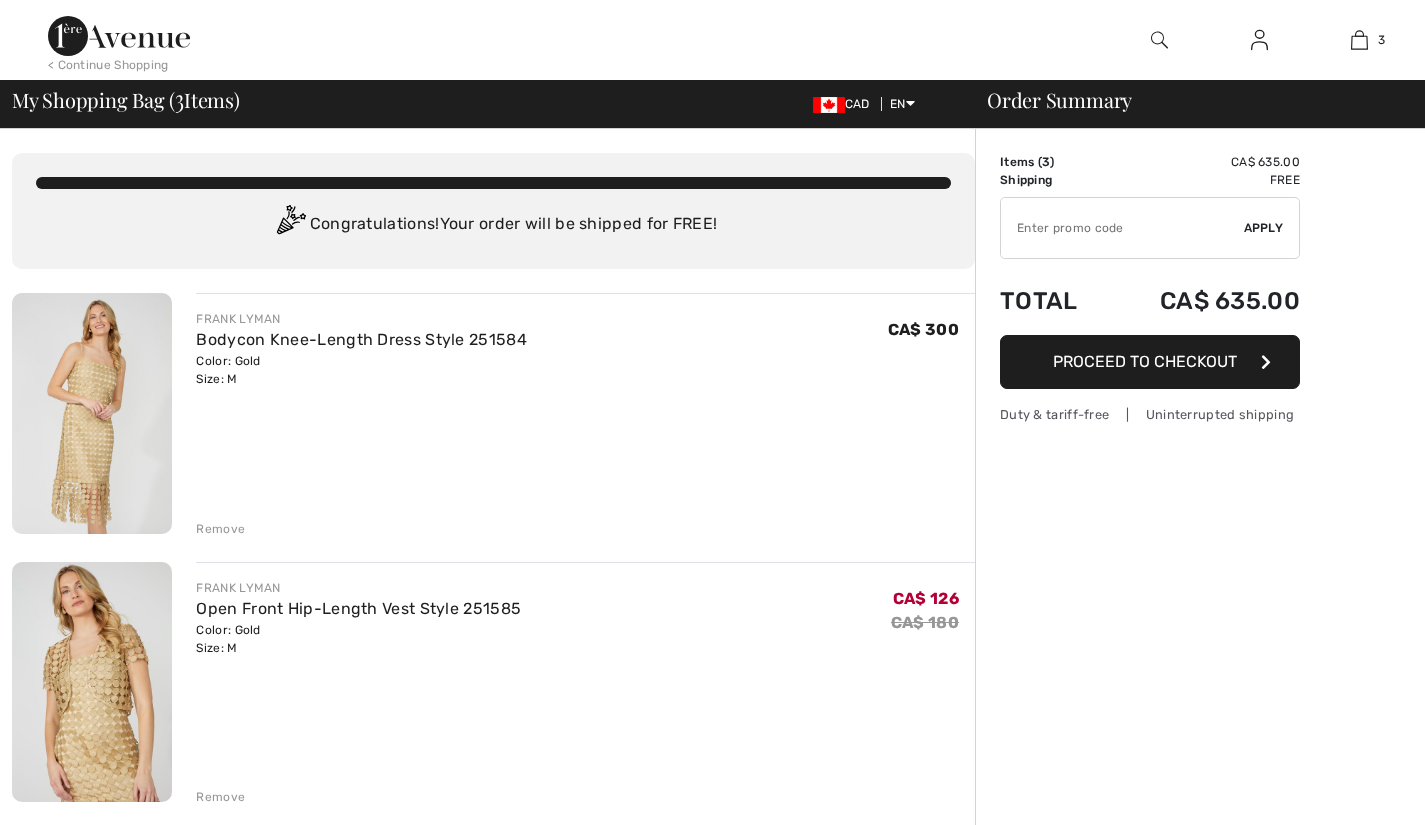 scroll, scrollTop: 0, scrollLeft: 0, axis: both 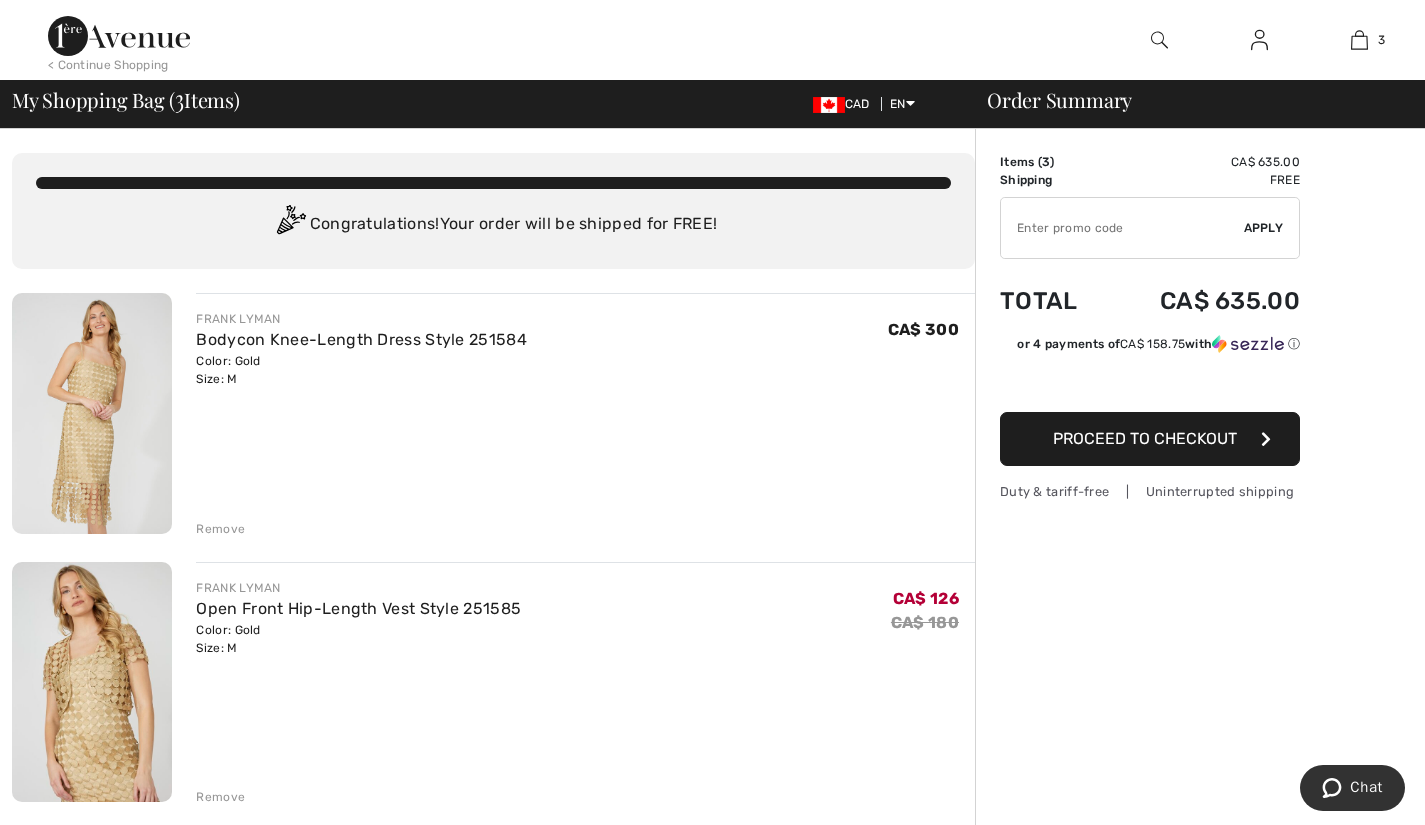 click on "Proceed to Checkout" at bounding box center [1150, 439] 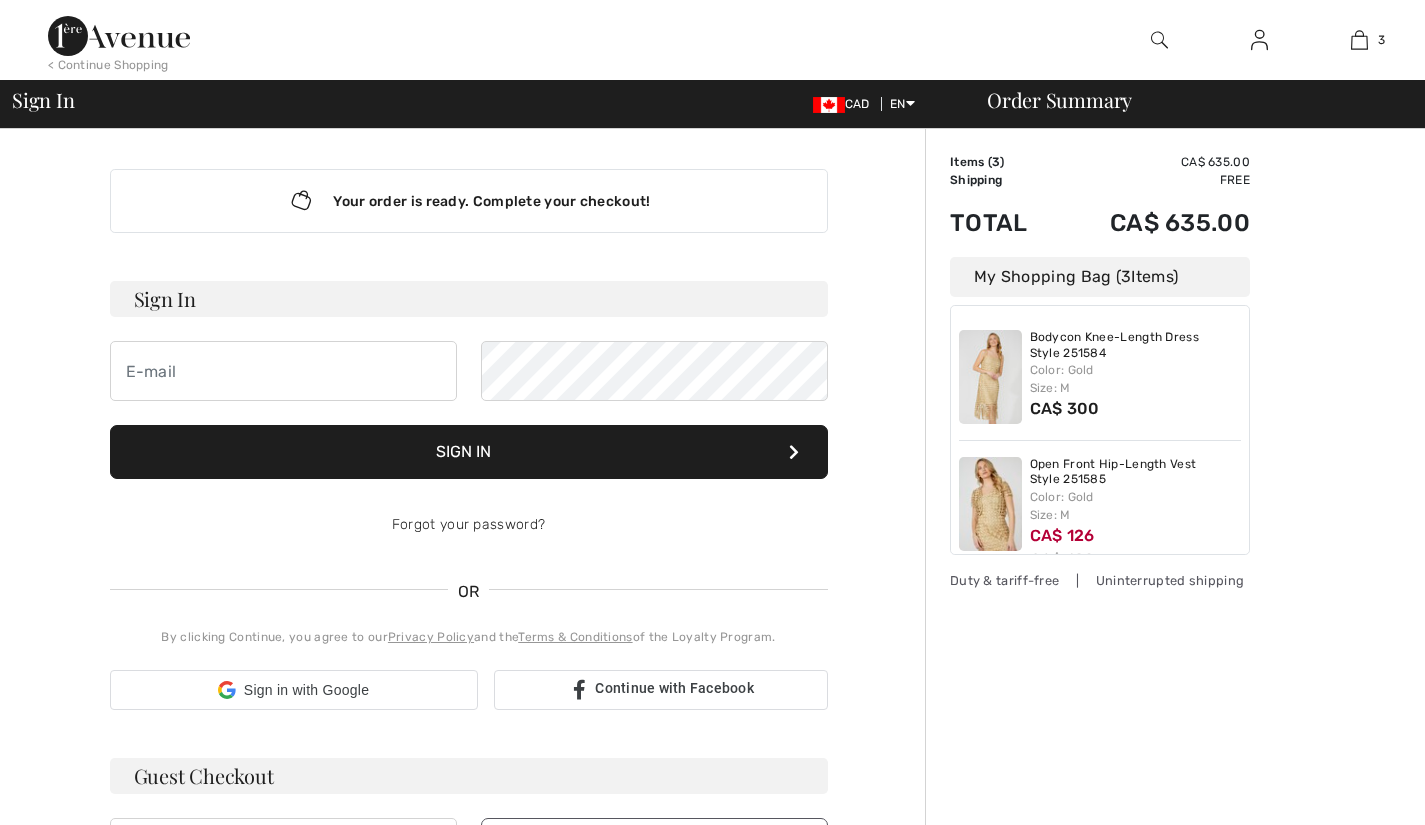 scroll, scrollTop: 0, scrollLeft: 0, axis: both 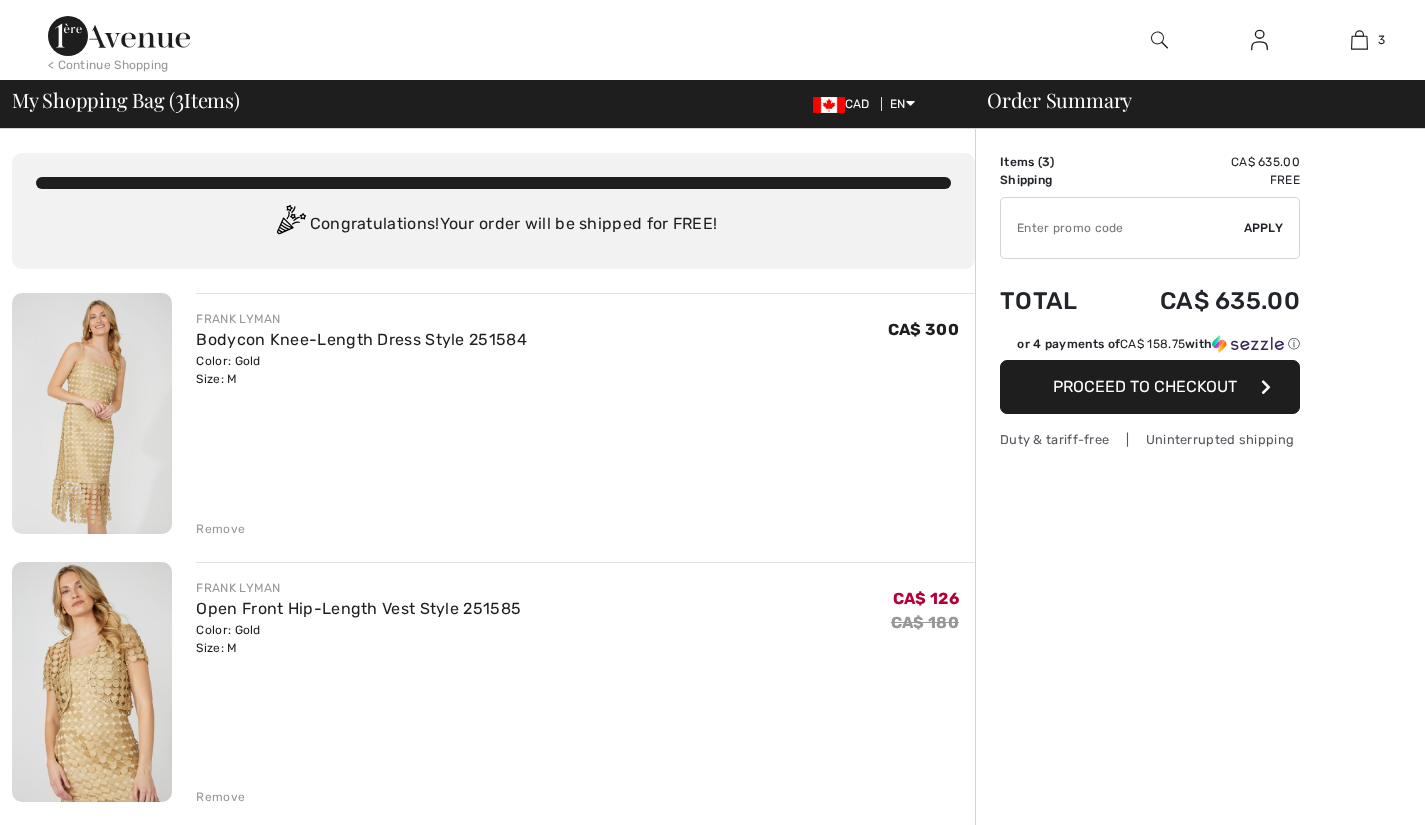 click at bounding box center [1122, 228] 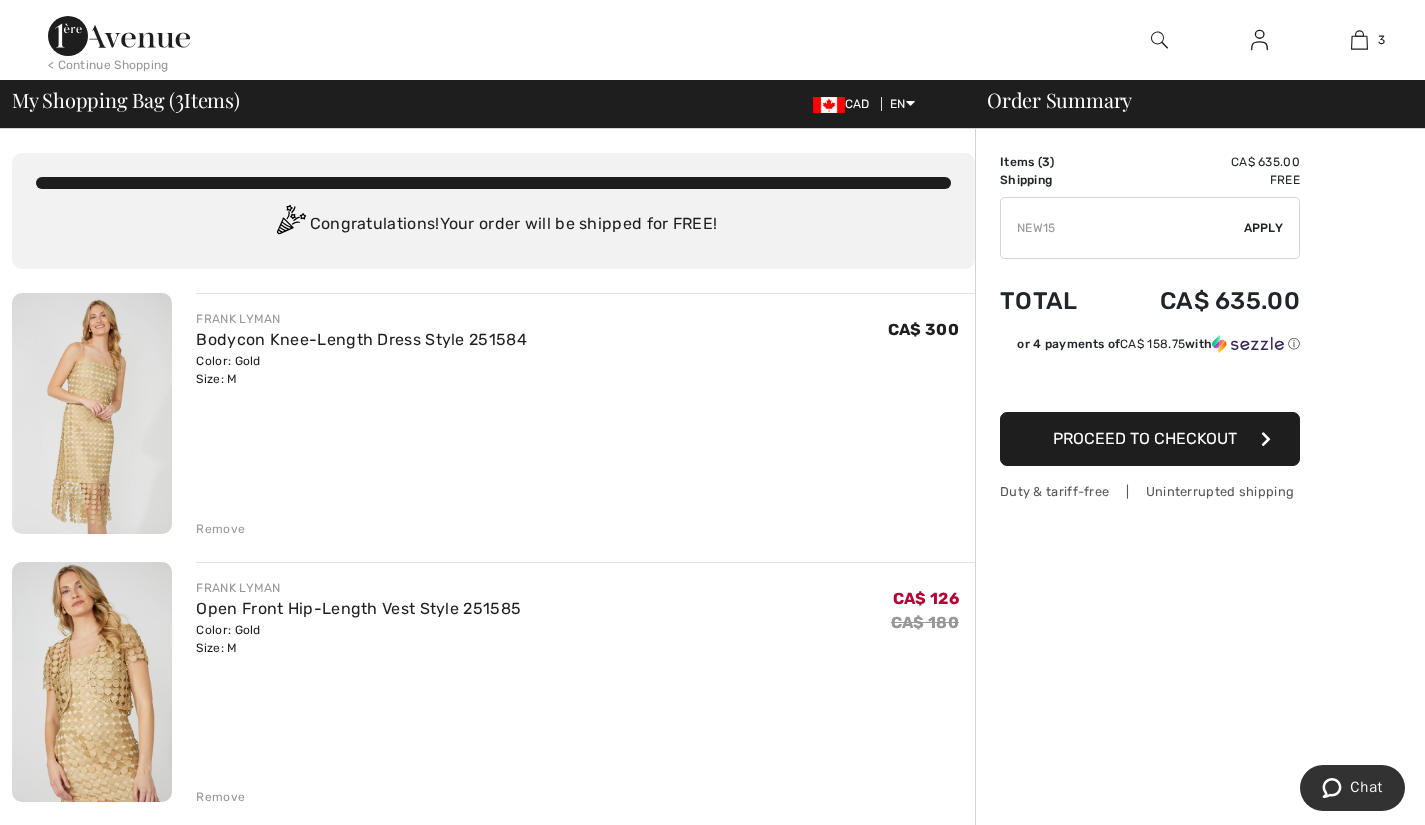 type on "NEW15" 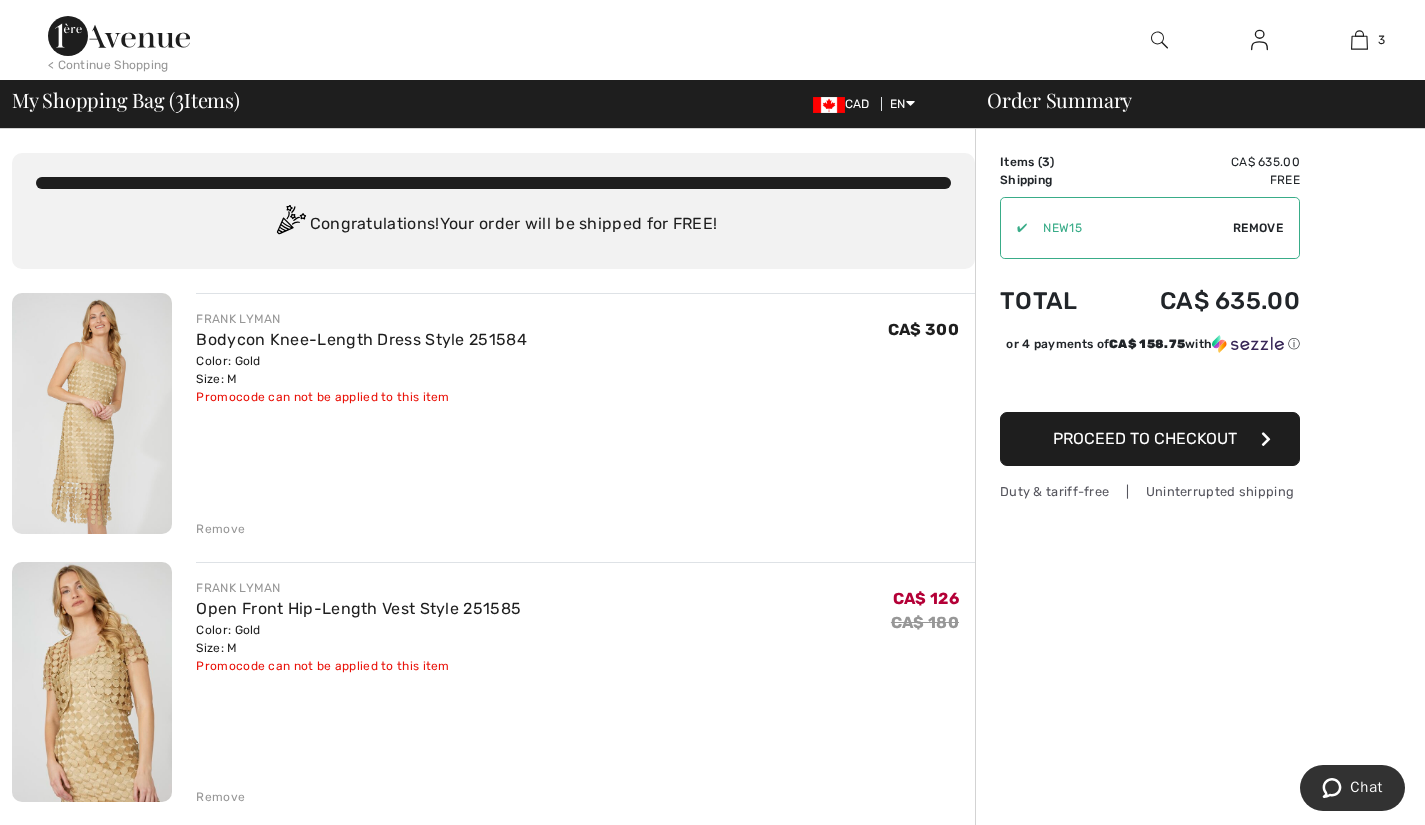 click on "Proceed to Checkout" at bounding box center [1145, 438] 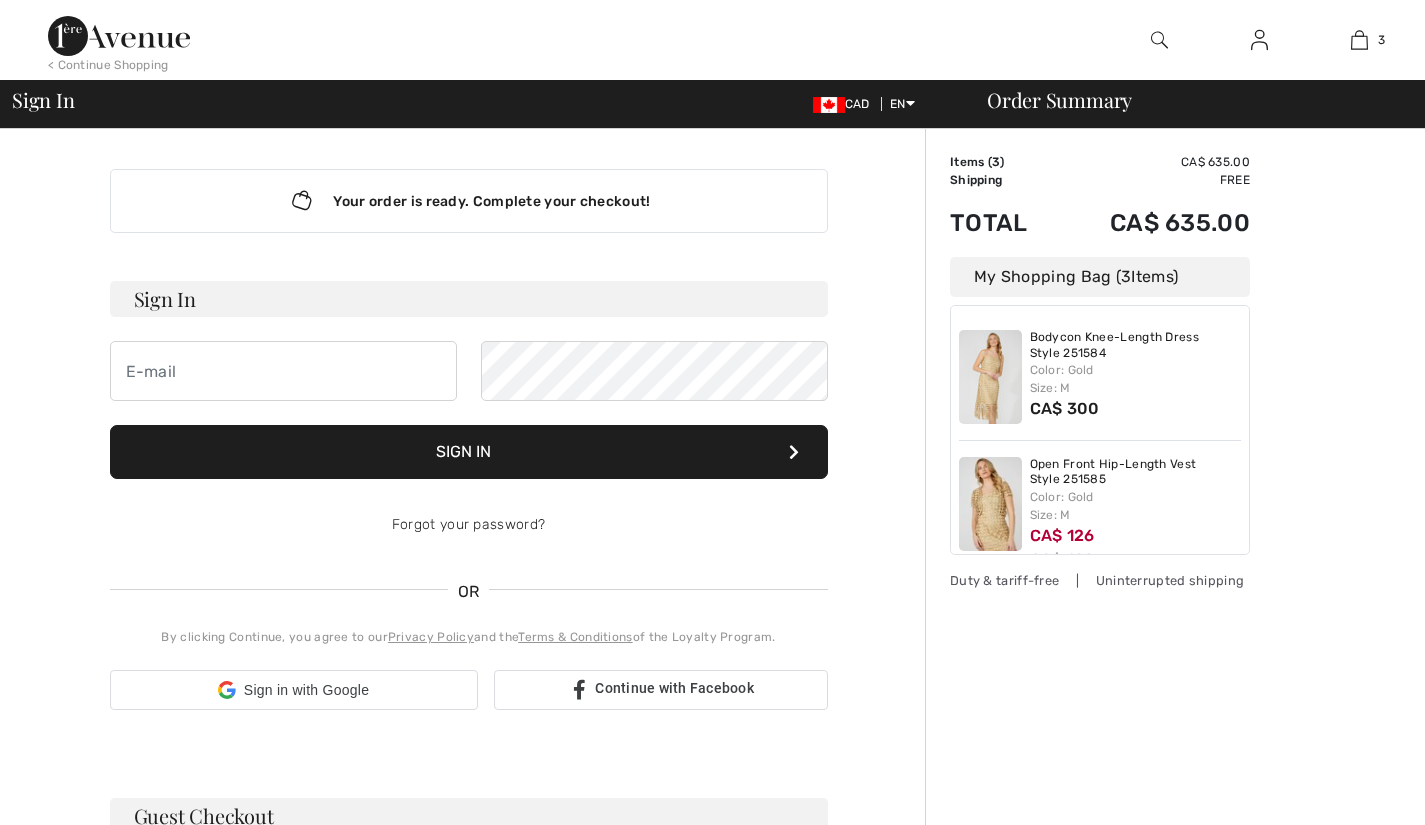 scroll, scrollTop: 0, scrollLeft: 0, axis: both 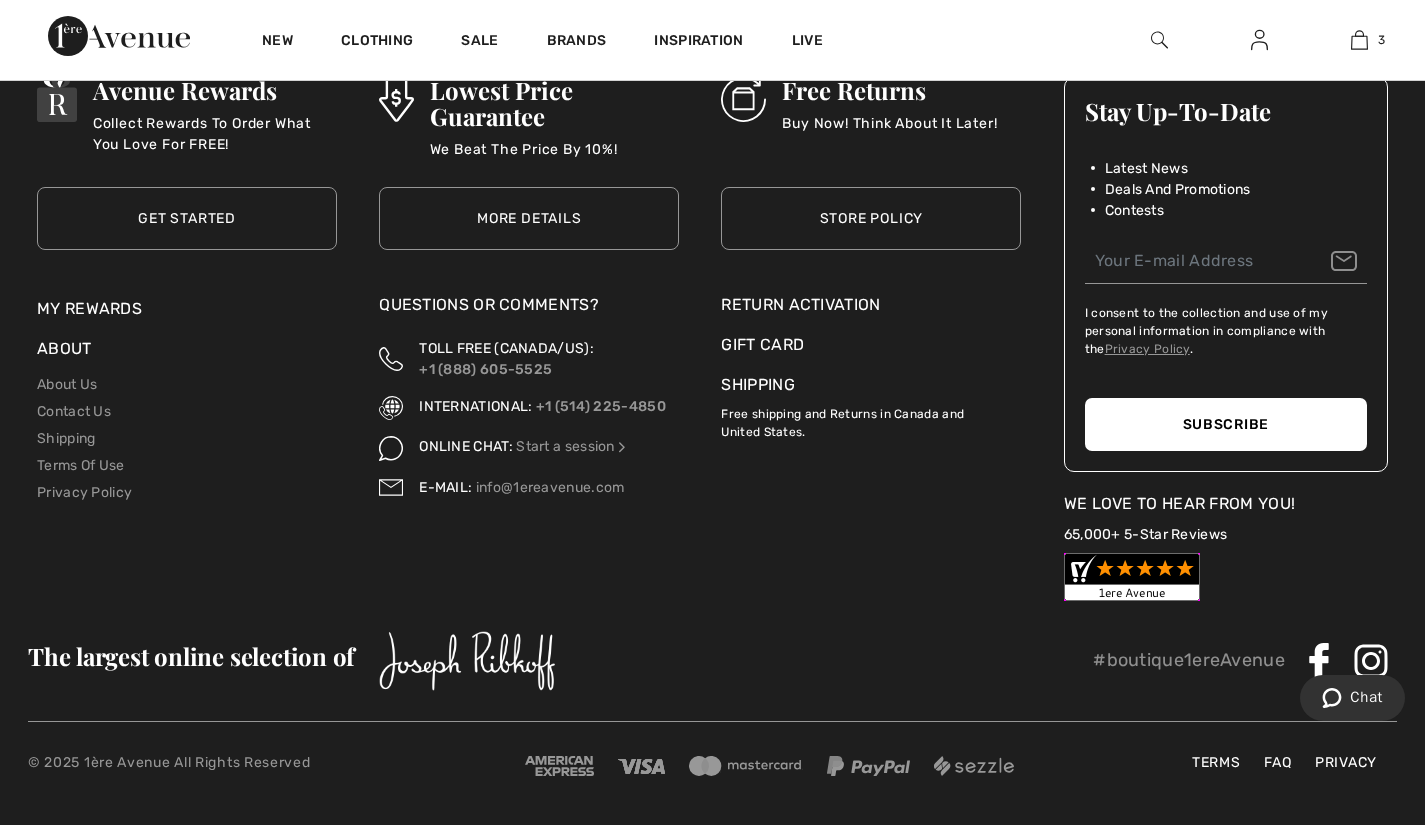 click on "Store Policy" at bounding box center [871, 218] 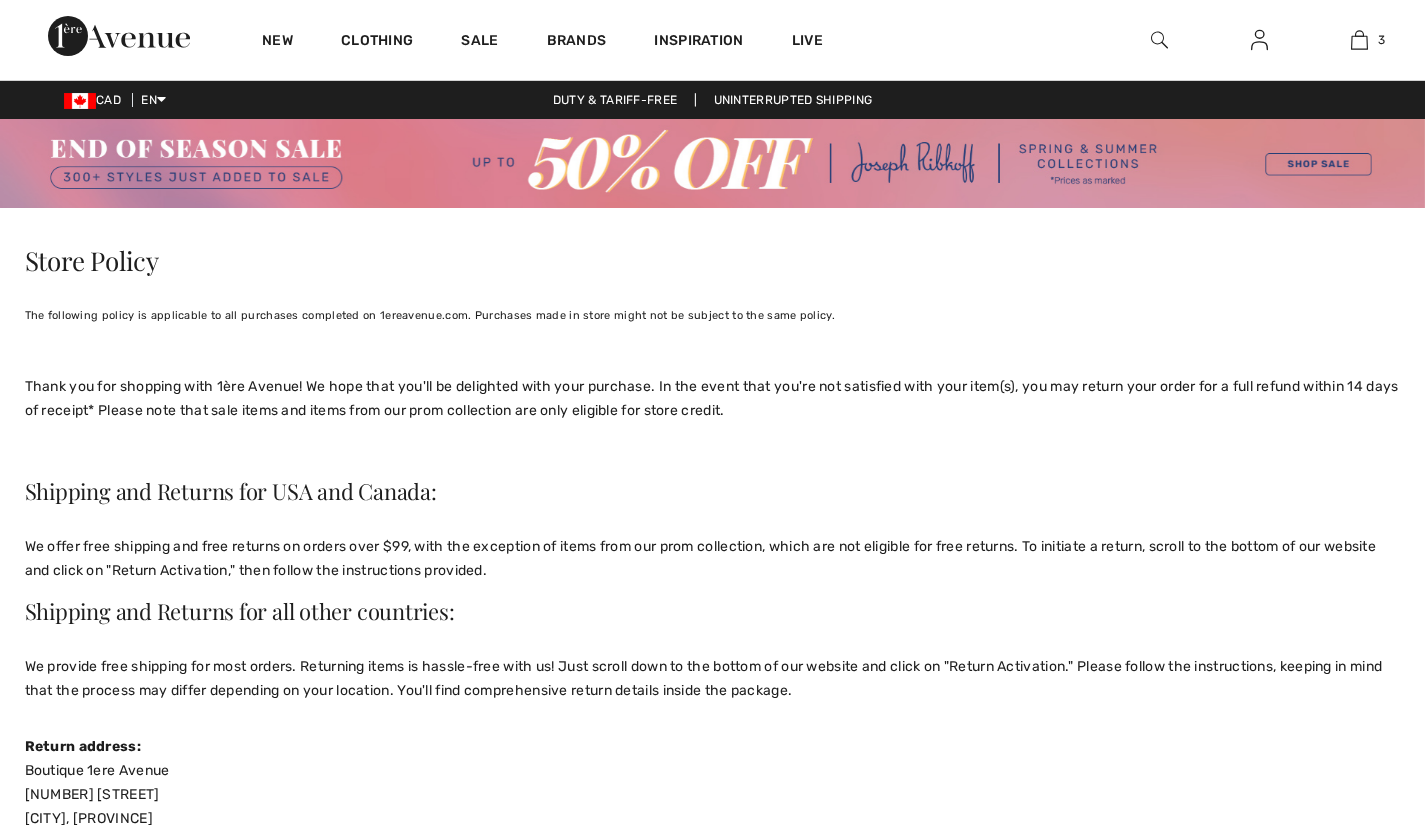scroll, scrollTop: 0, scrollLeft: 0, axis: both 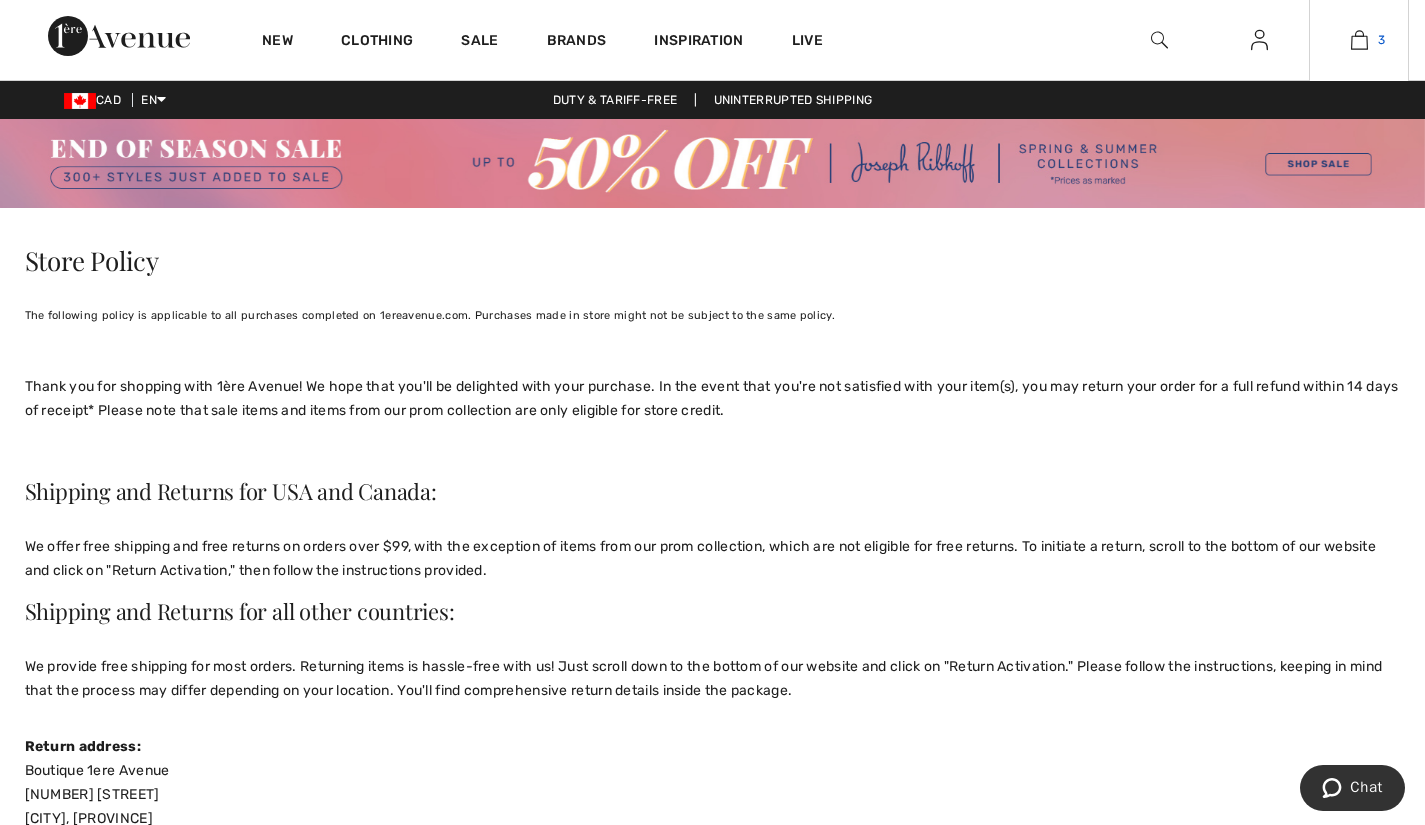 click at bounding box center [1359, 40] 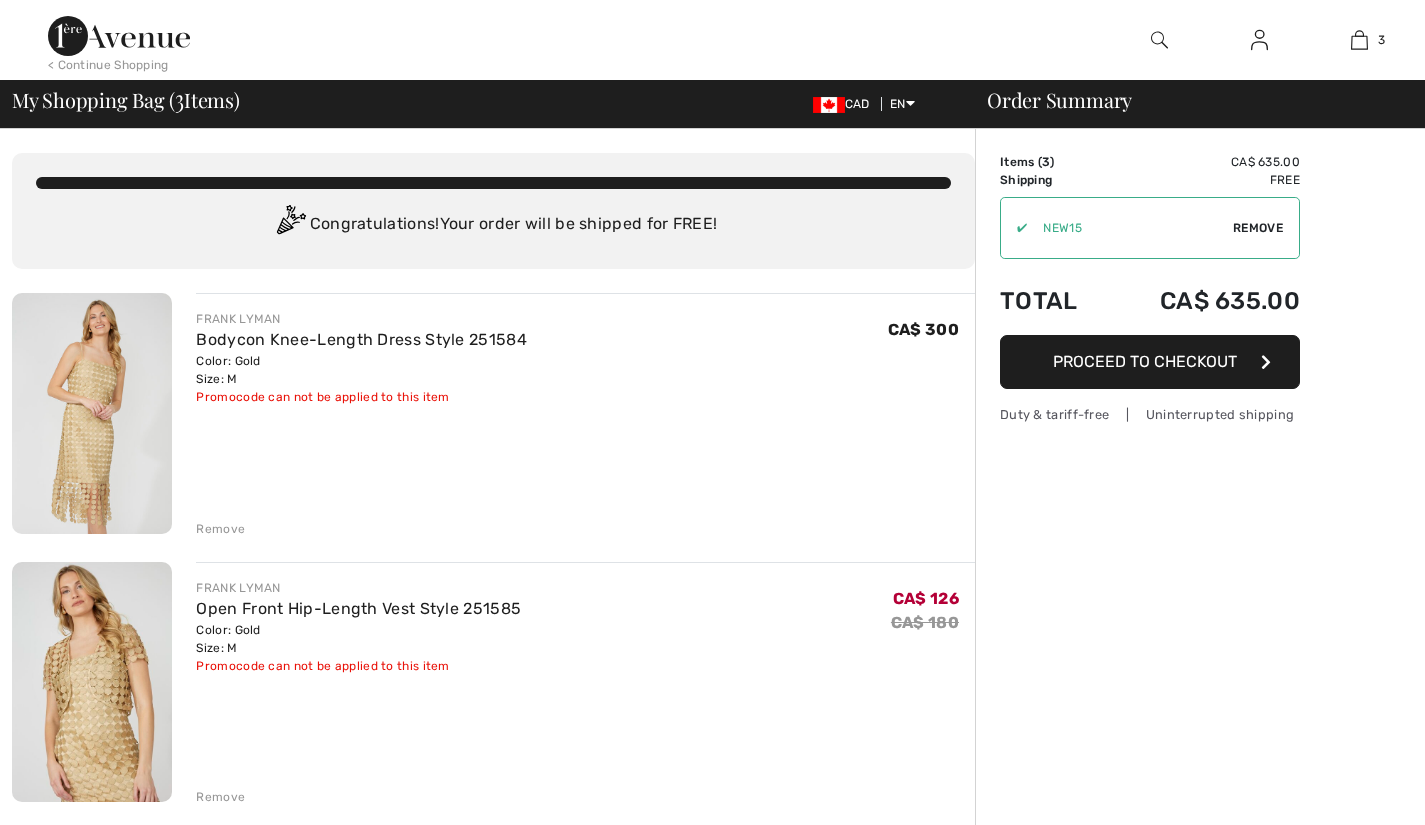 scroll, scrollTop: 0, scrollLeft: 0, axis: both 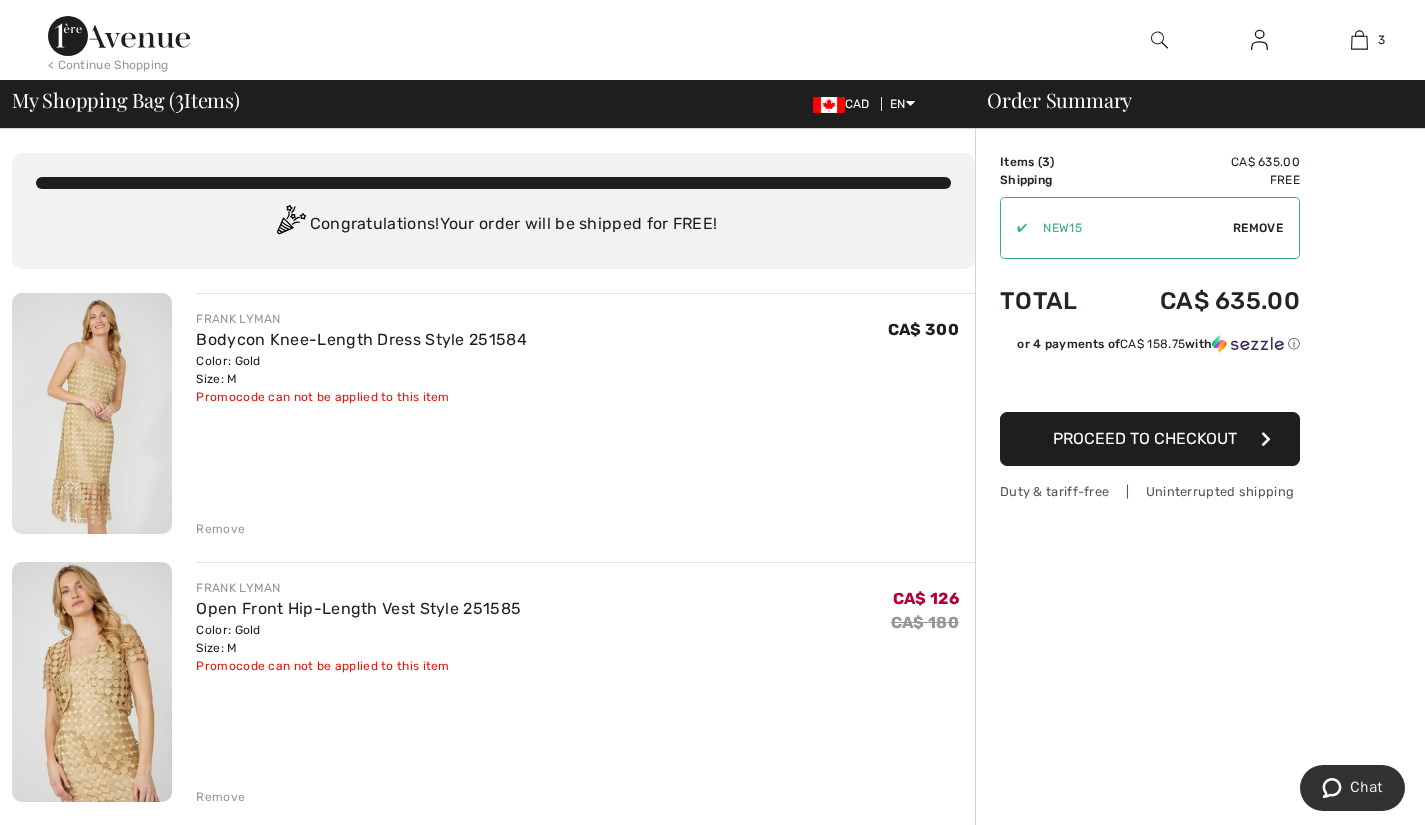click on "Proceed to Checkout" at bounding box center [1150, 439] 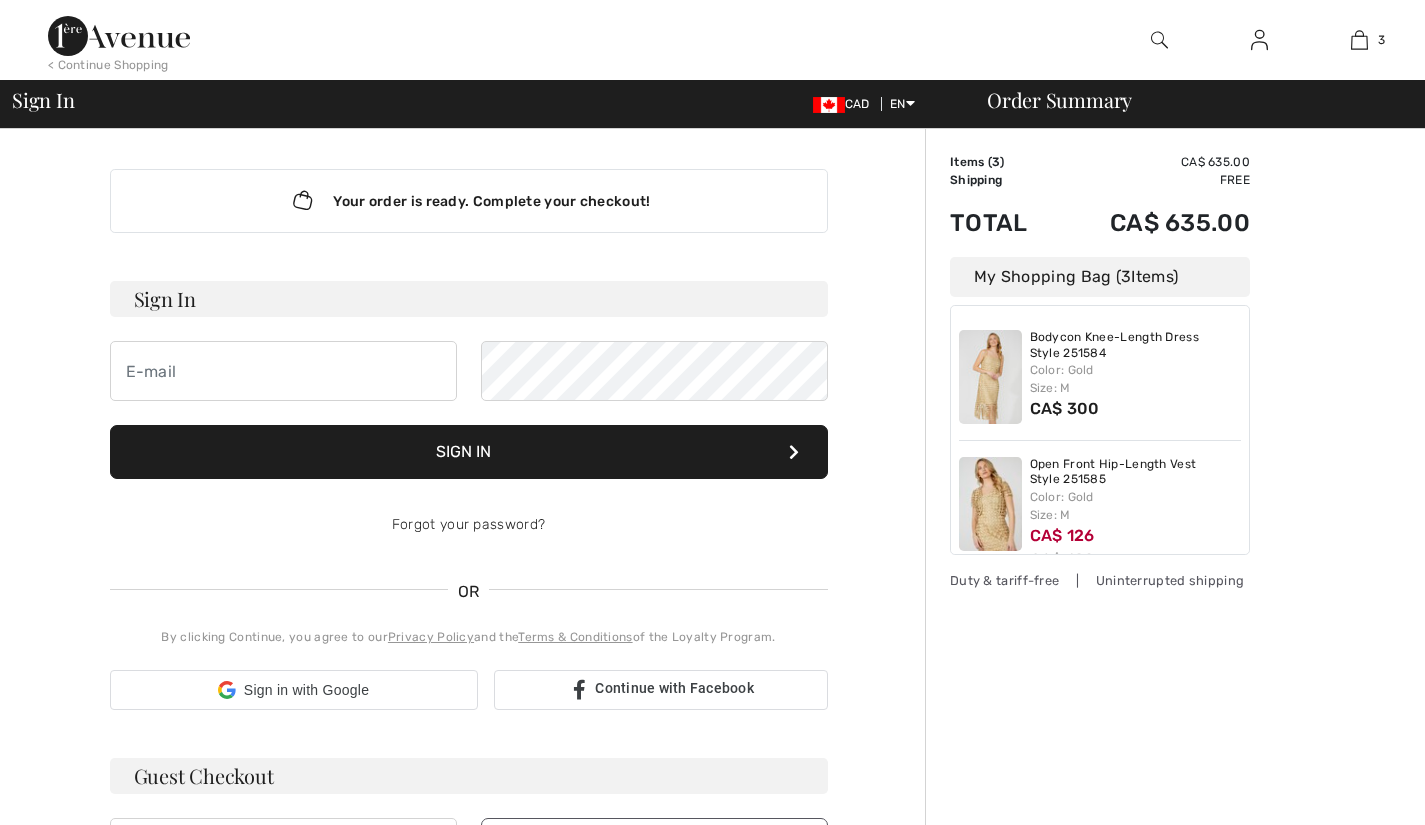 scroll, scrollTop: 0, scrollLeft: 0, axis: both 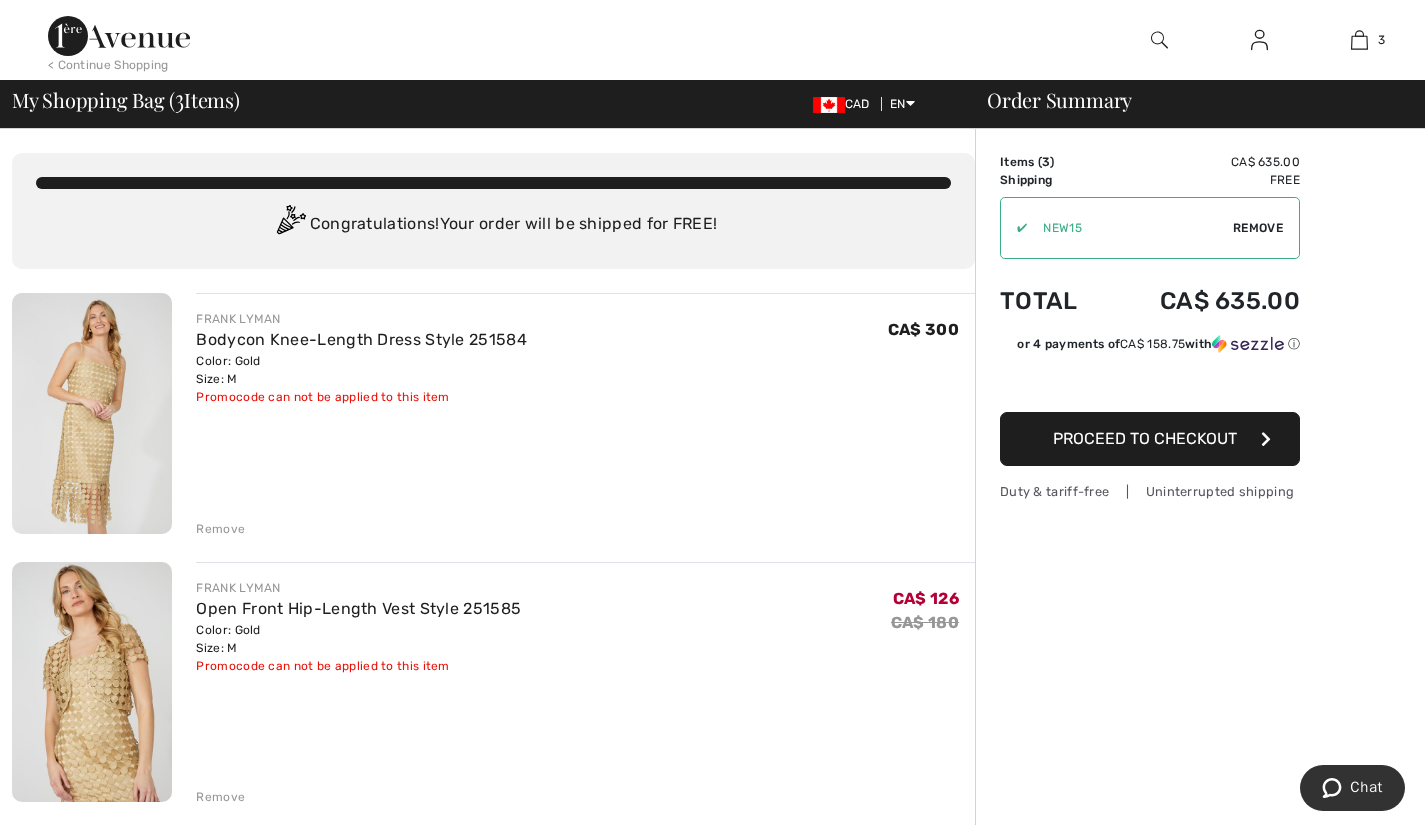 click on "Proceed to Checkout" at bounding box center (1150, 439) 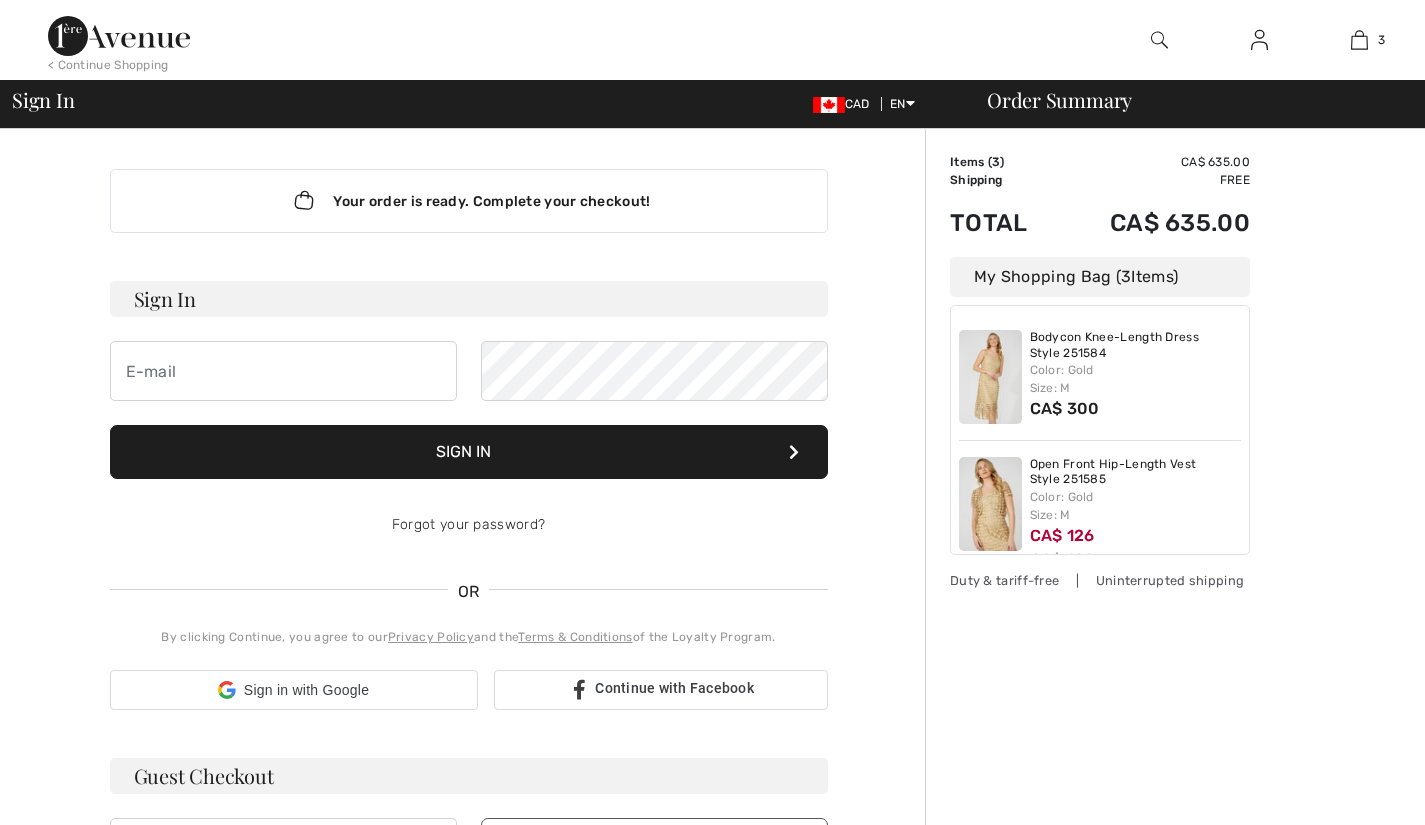 scroll, scrollTop: 0, scrollLeft: 0, axis: both 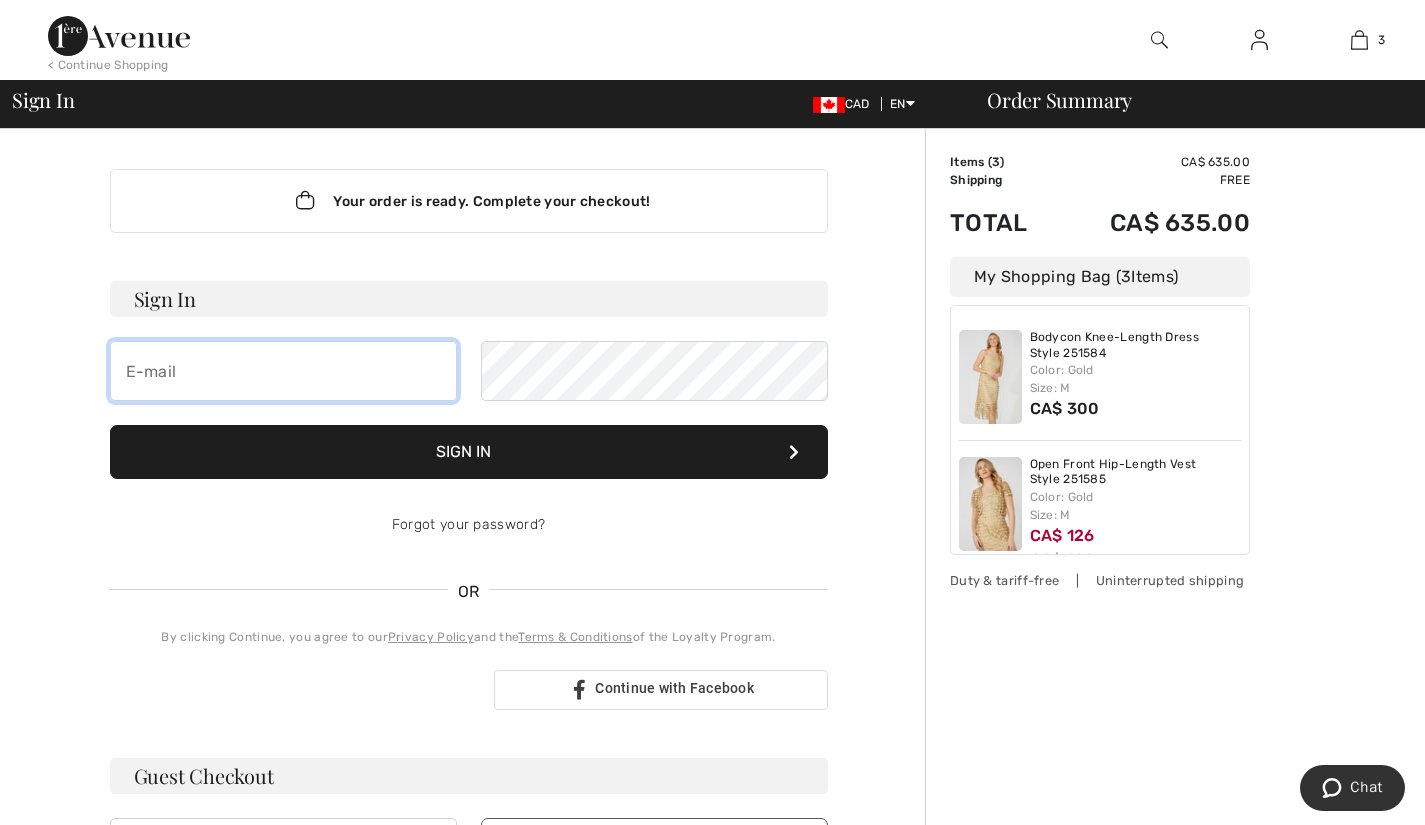 click at bounding box center [283, 371] 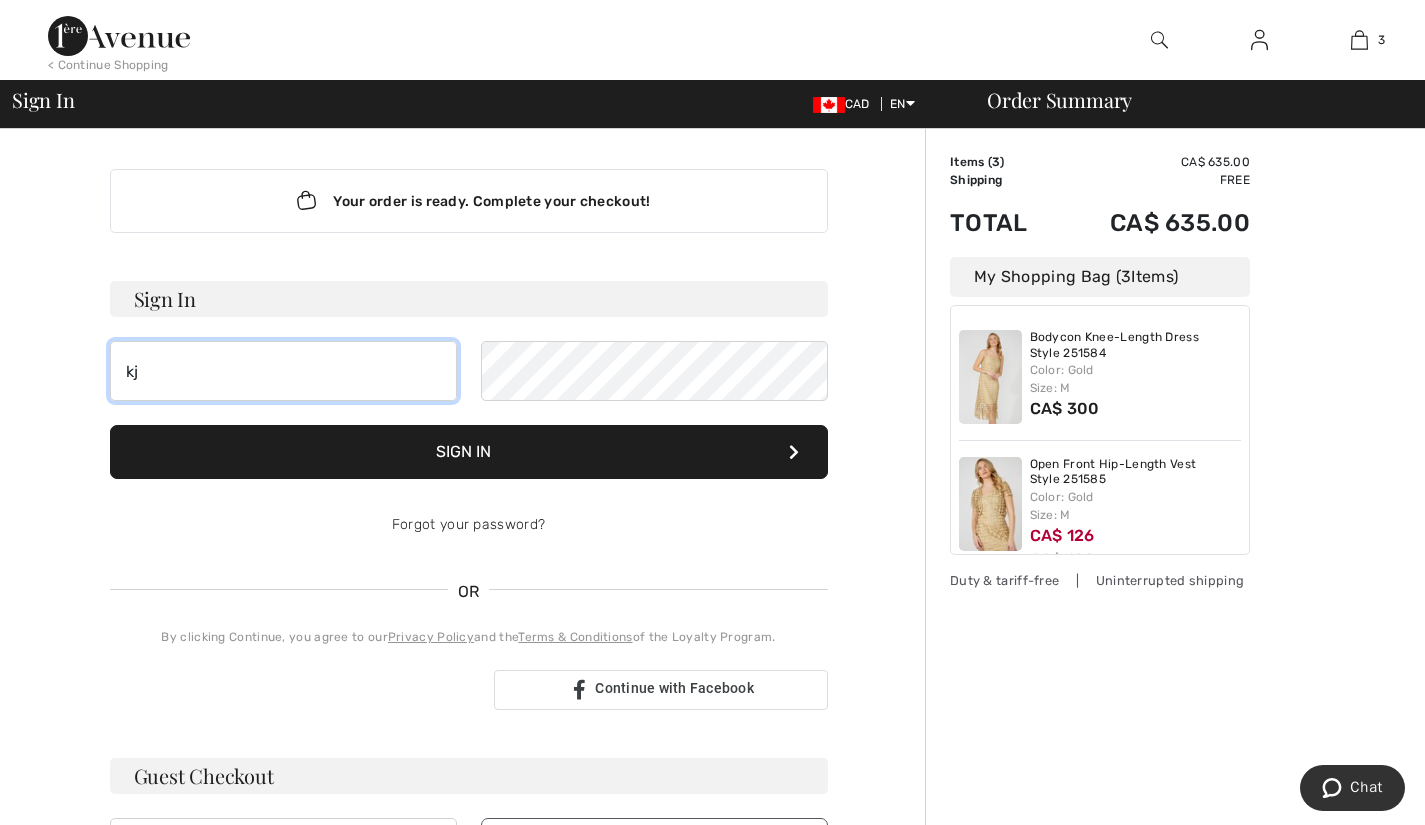 type on "kjsimonds33@[EXAMPLE.COM]" 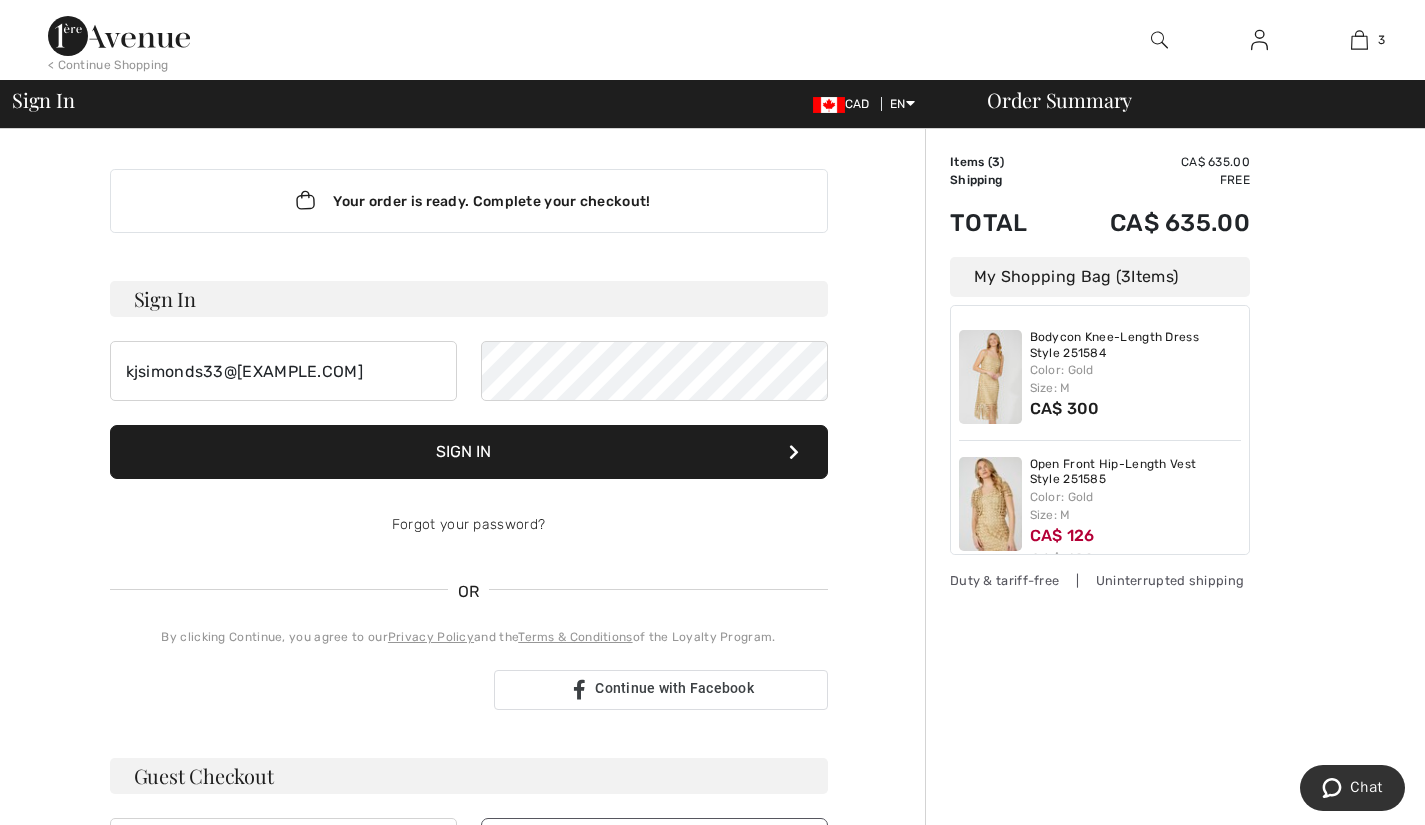 click on "Sign In" at bounding box center [469, 452] 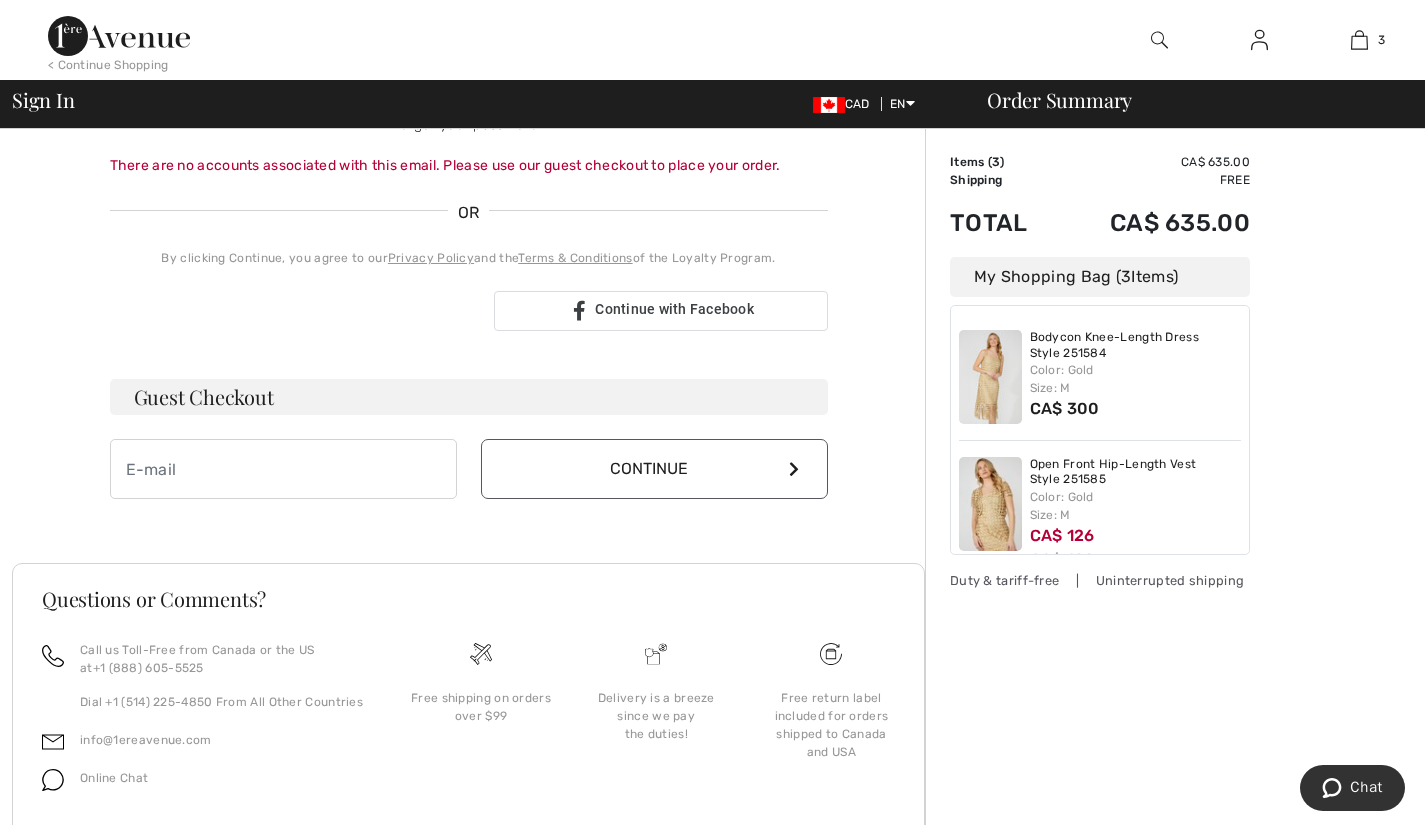 scroll, scrollTop: 401, scrollLeft: 0, axis: vertical 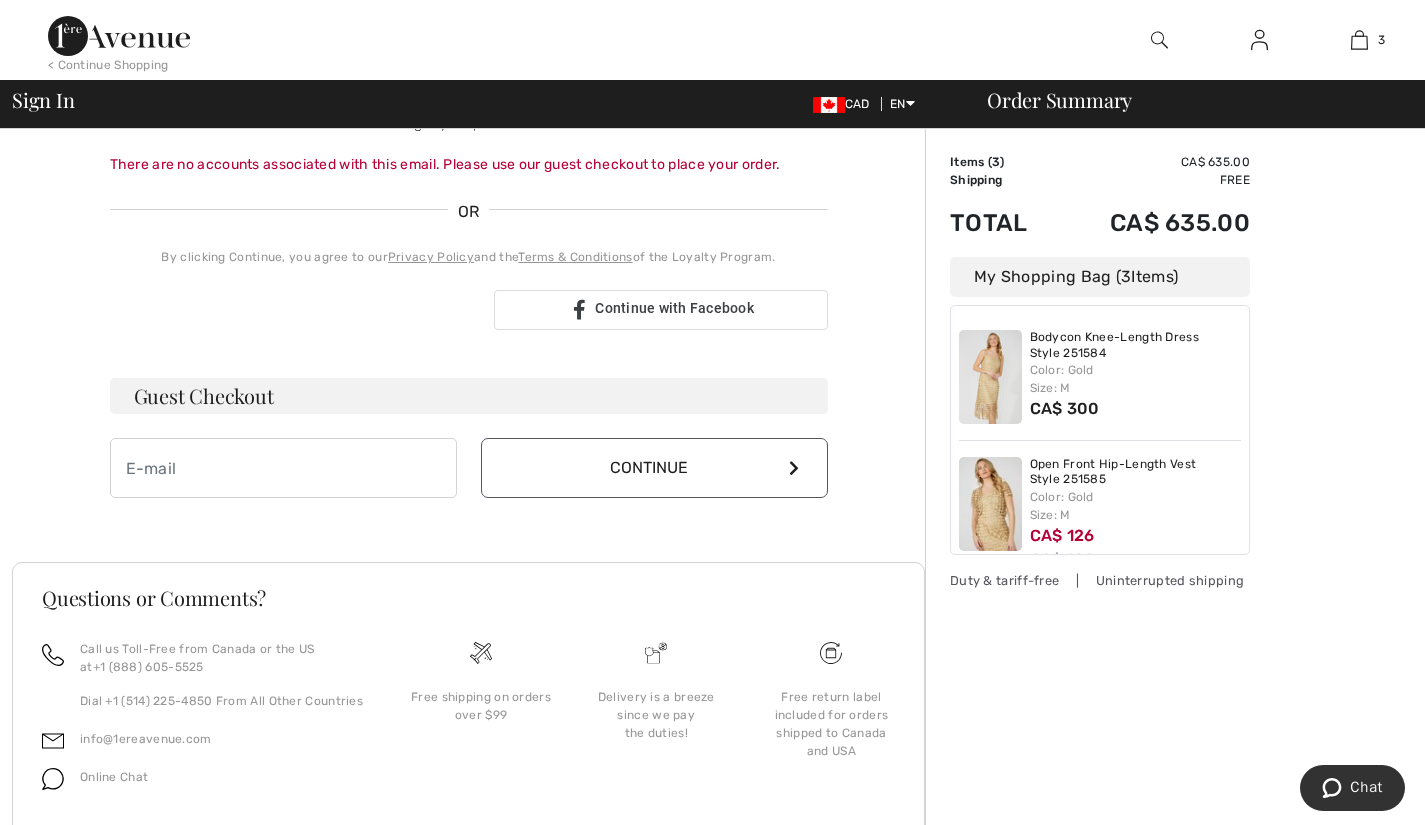 click on "Continue" at bounding box center [654, 468] 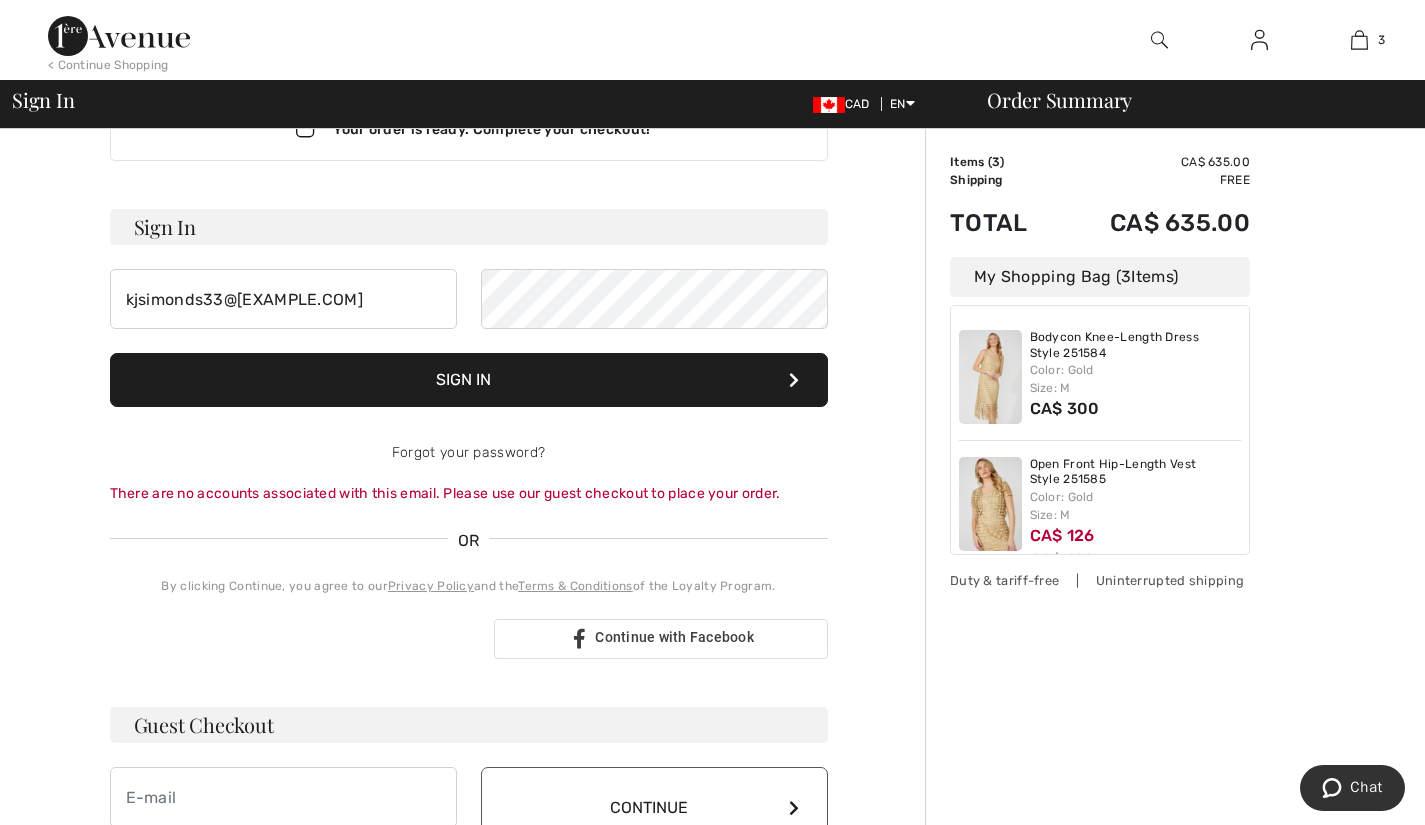 scroll, scrollTop: 0, scrollLeft: 0, axis: both 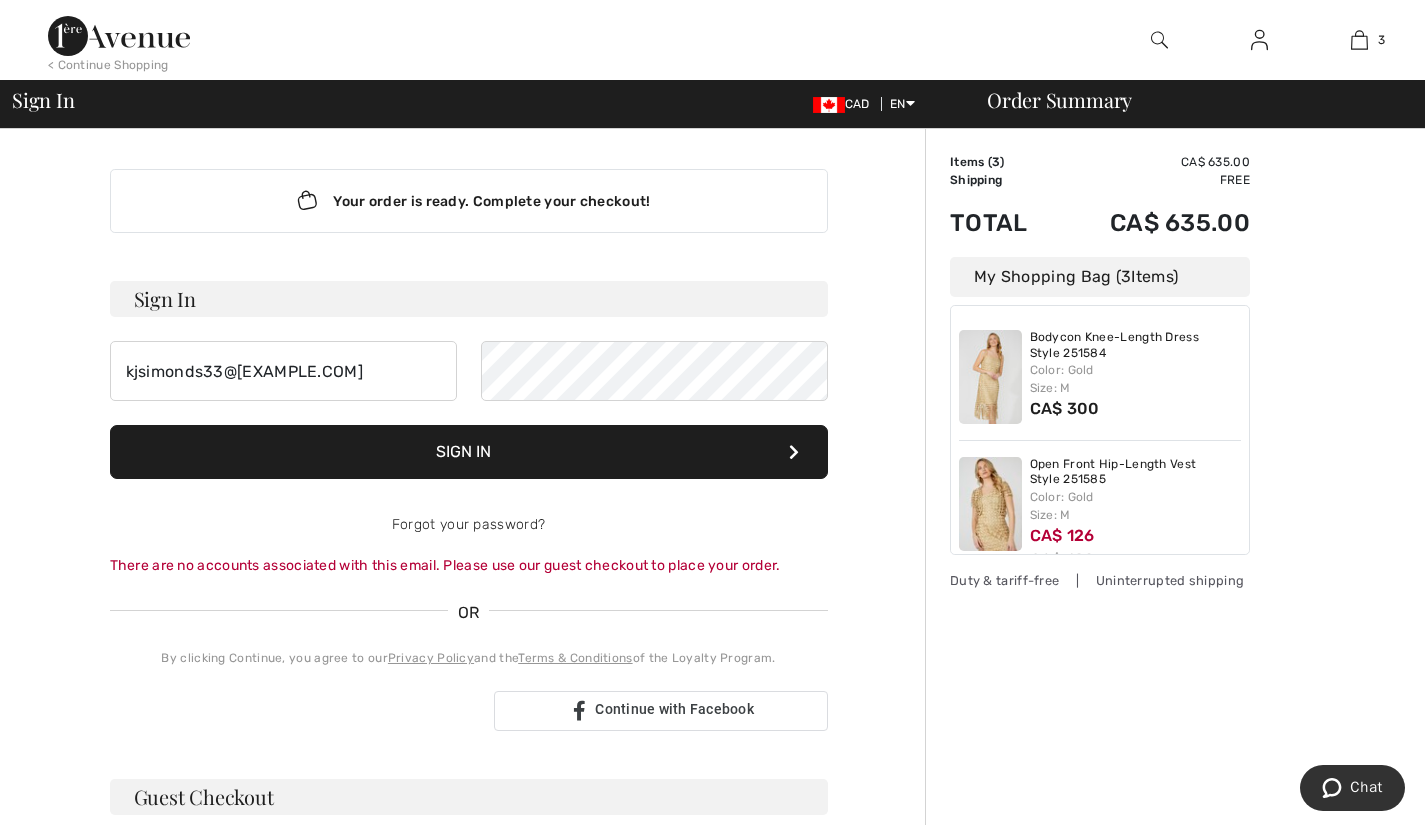 click on "Sign In" at bounding box center (469, 452) 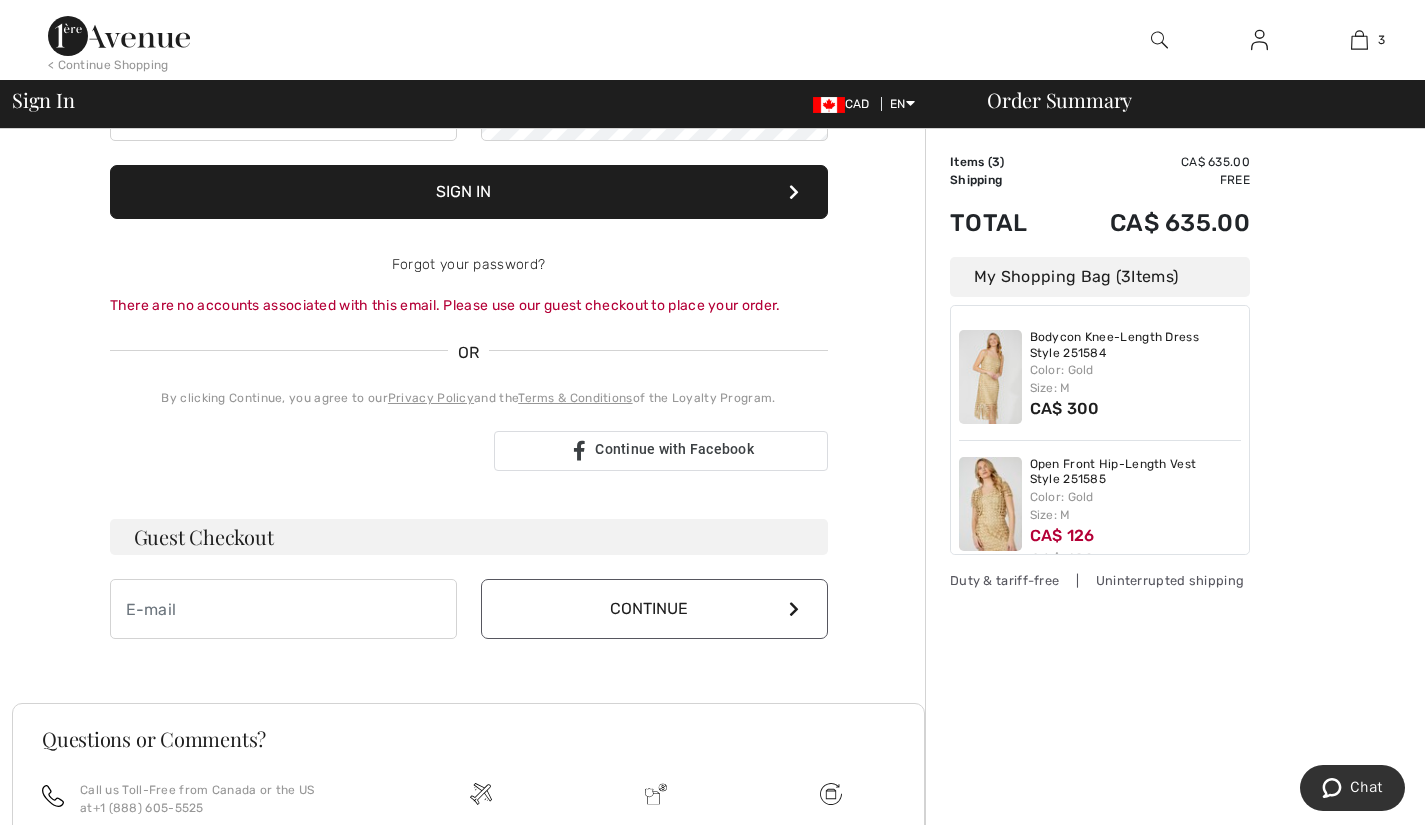 scroll, scrollTop: 274, scrollLeft: 0, axis: vertical 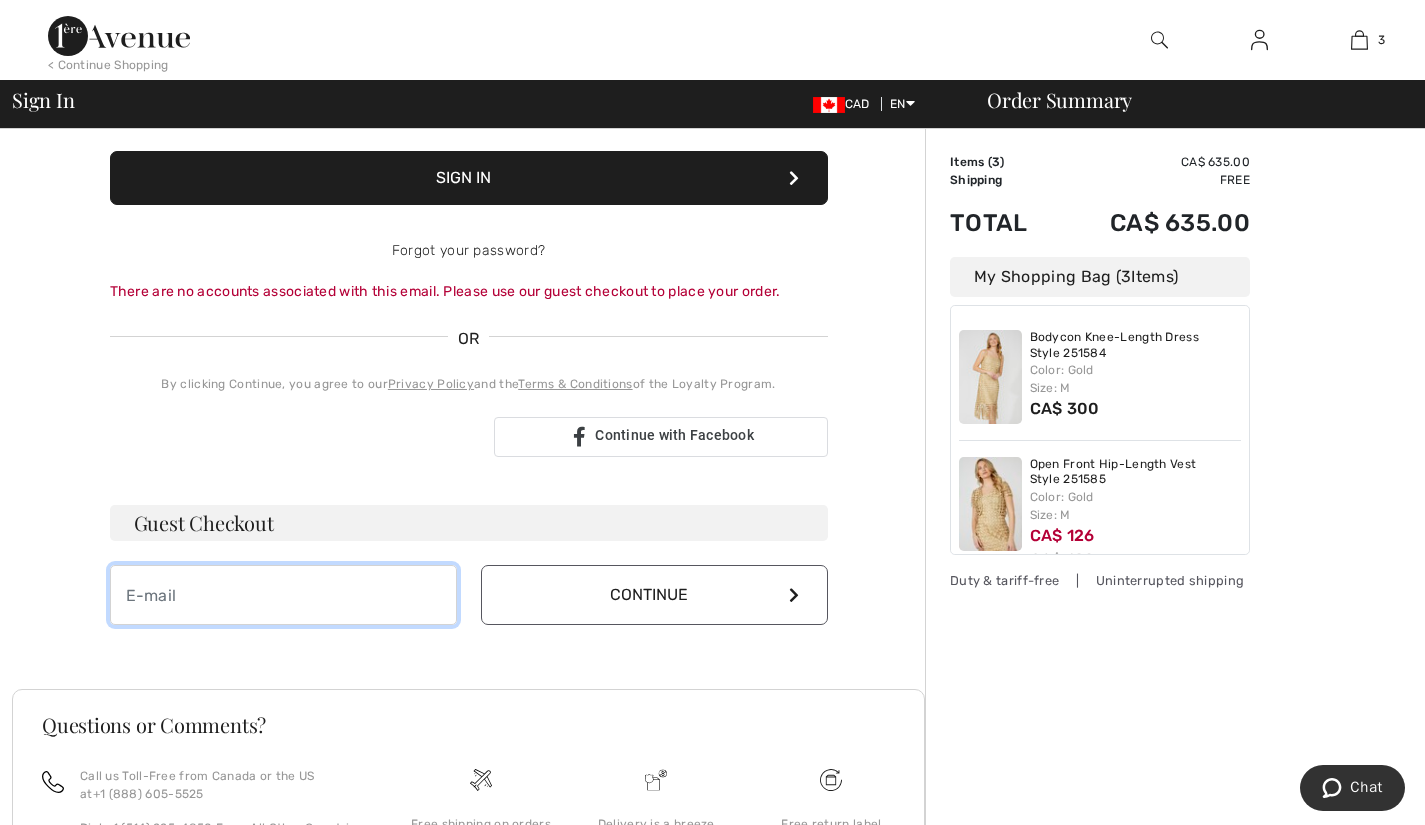 click at bounding box center (283, 595) 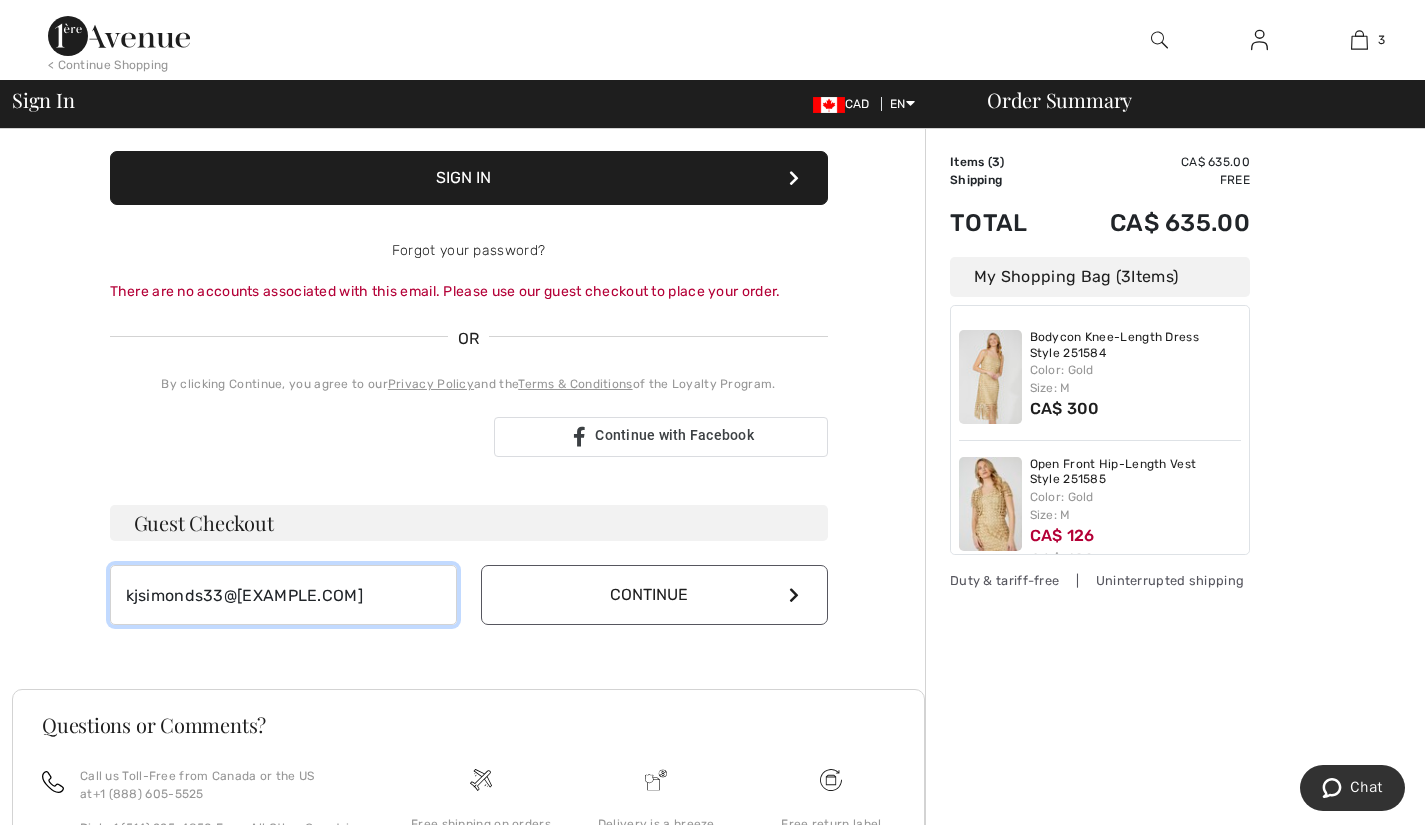 type on "kjsimonds33@gmail.com" 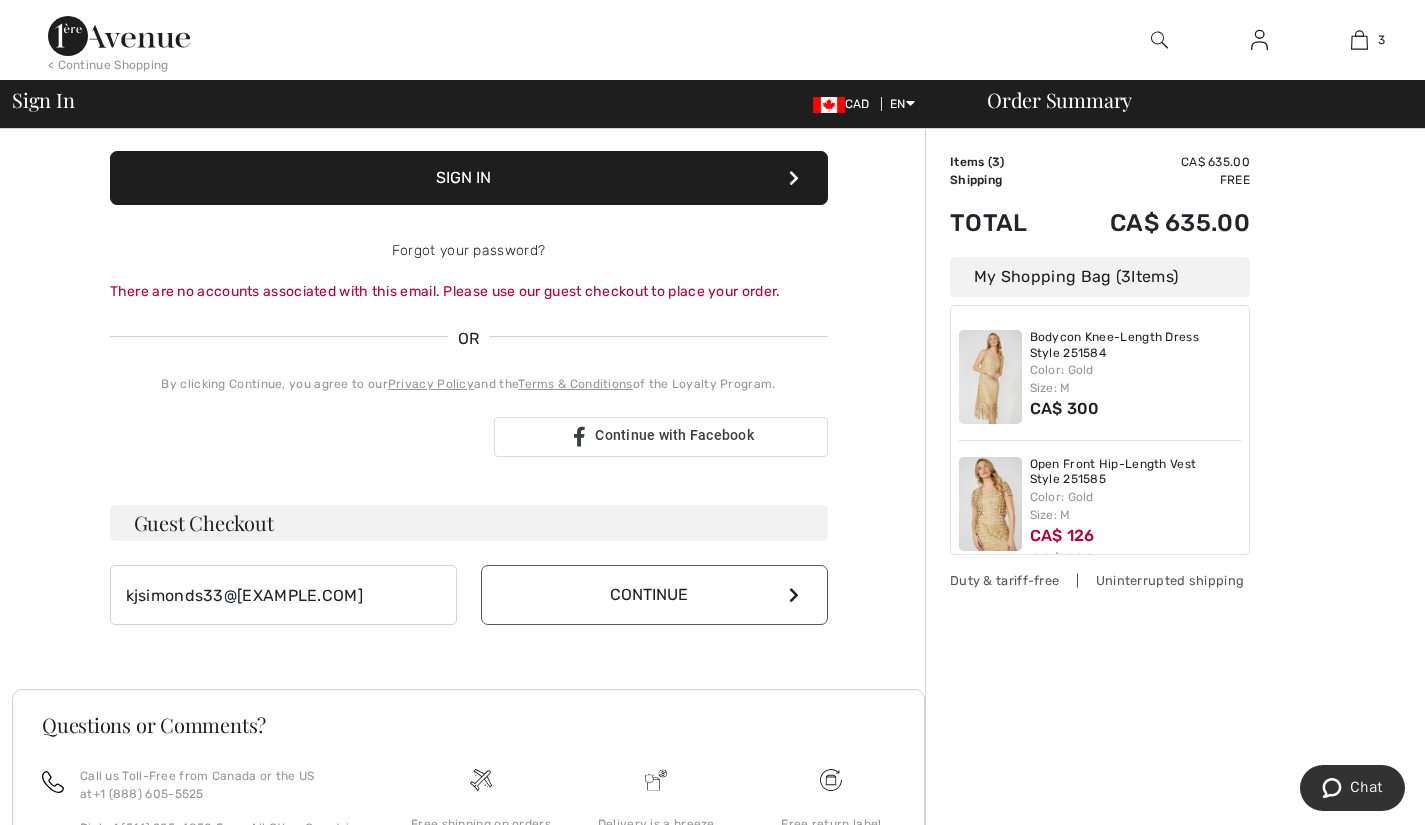 type 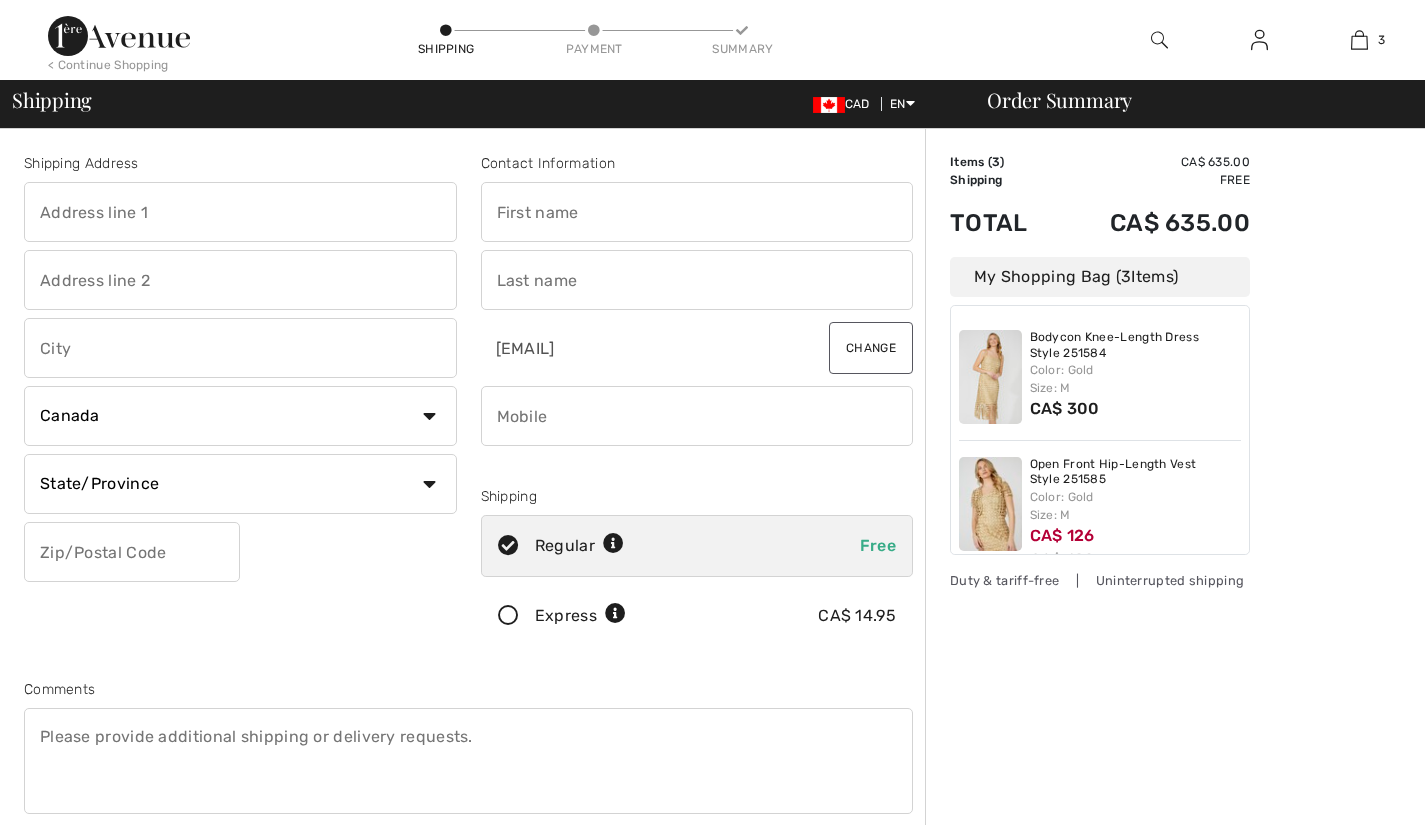 scroll, scrollTop: 0, scrollLeft: 0, axis: both 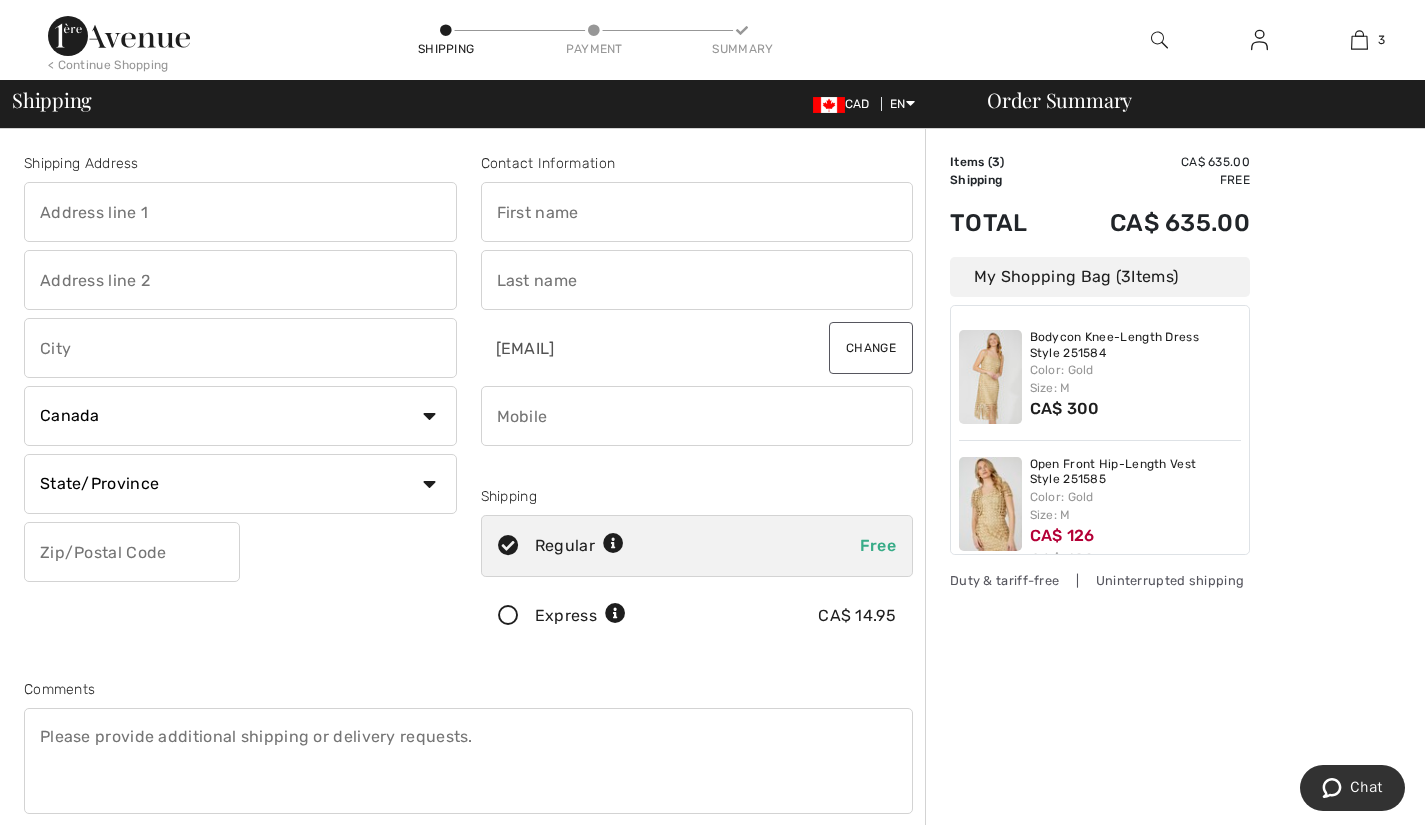 click at bounding box center (240, 212) 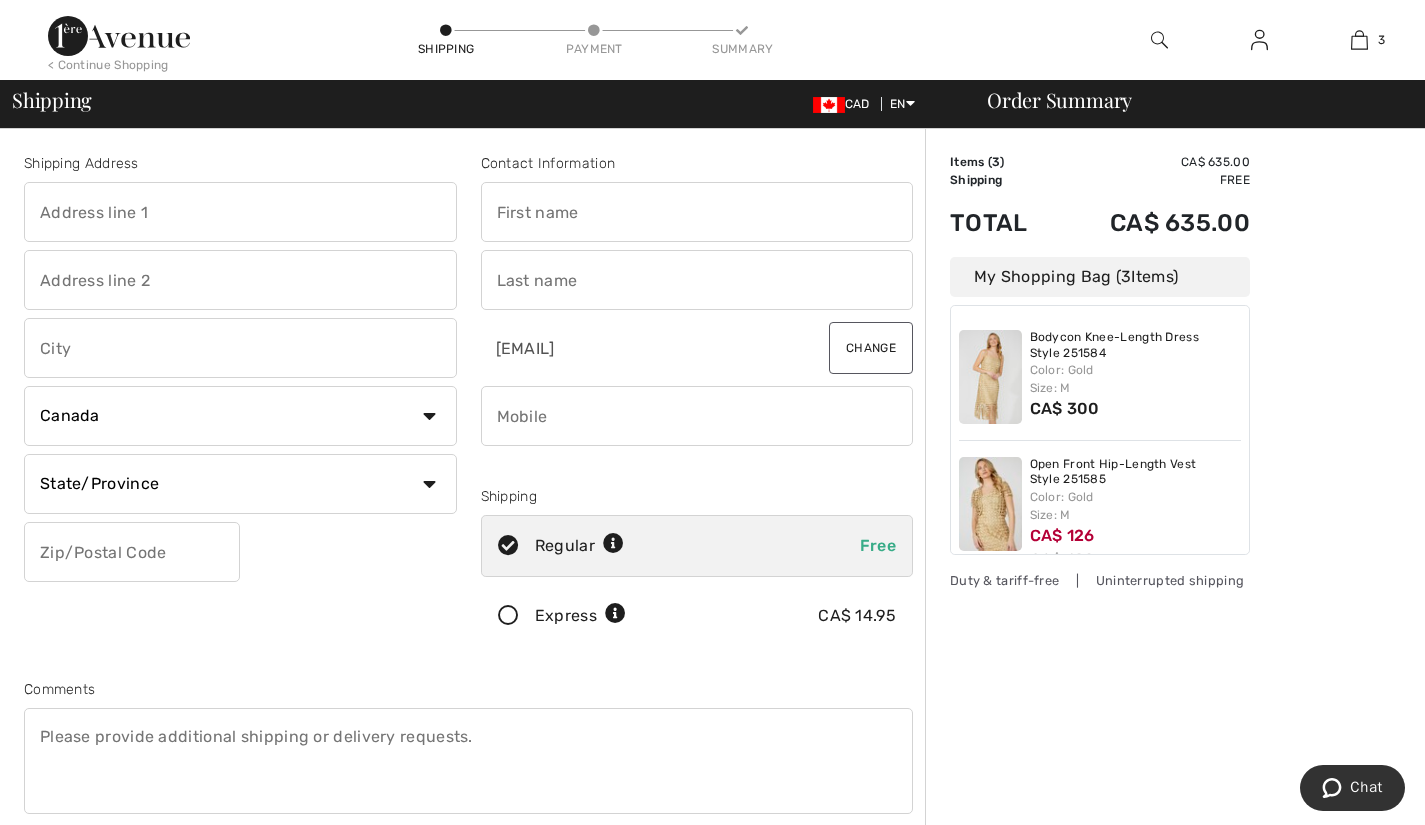 type on "4 State Street" 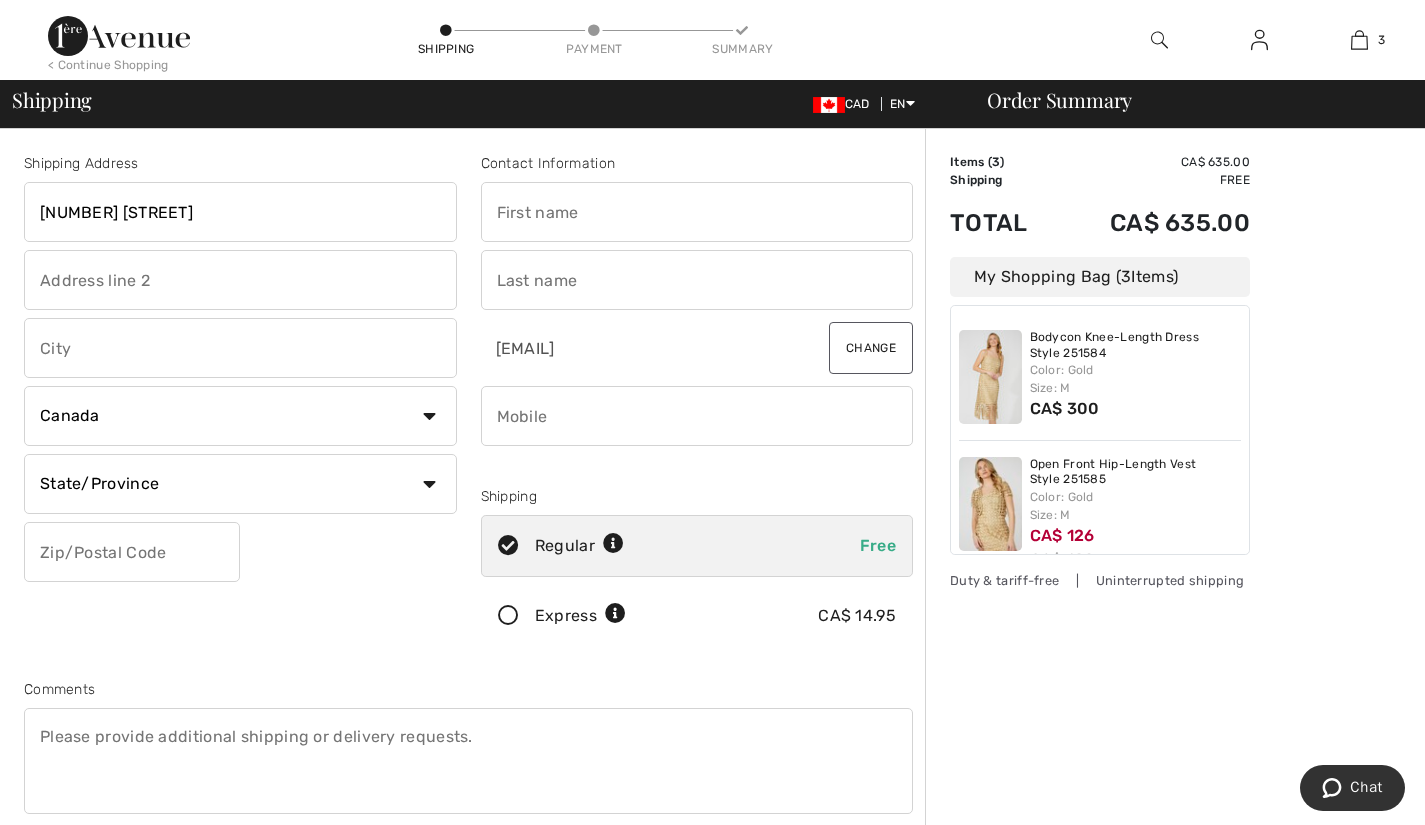 type on "Sault Ste. Marie" 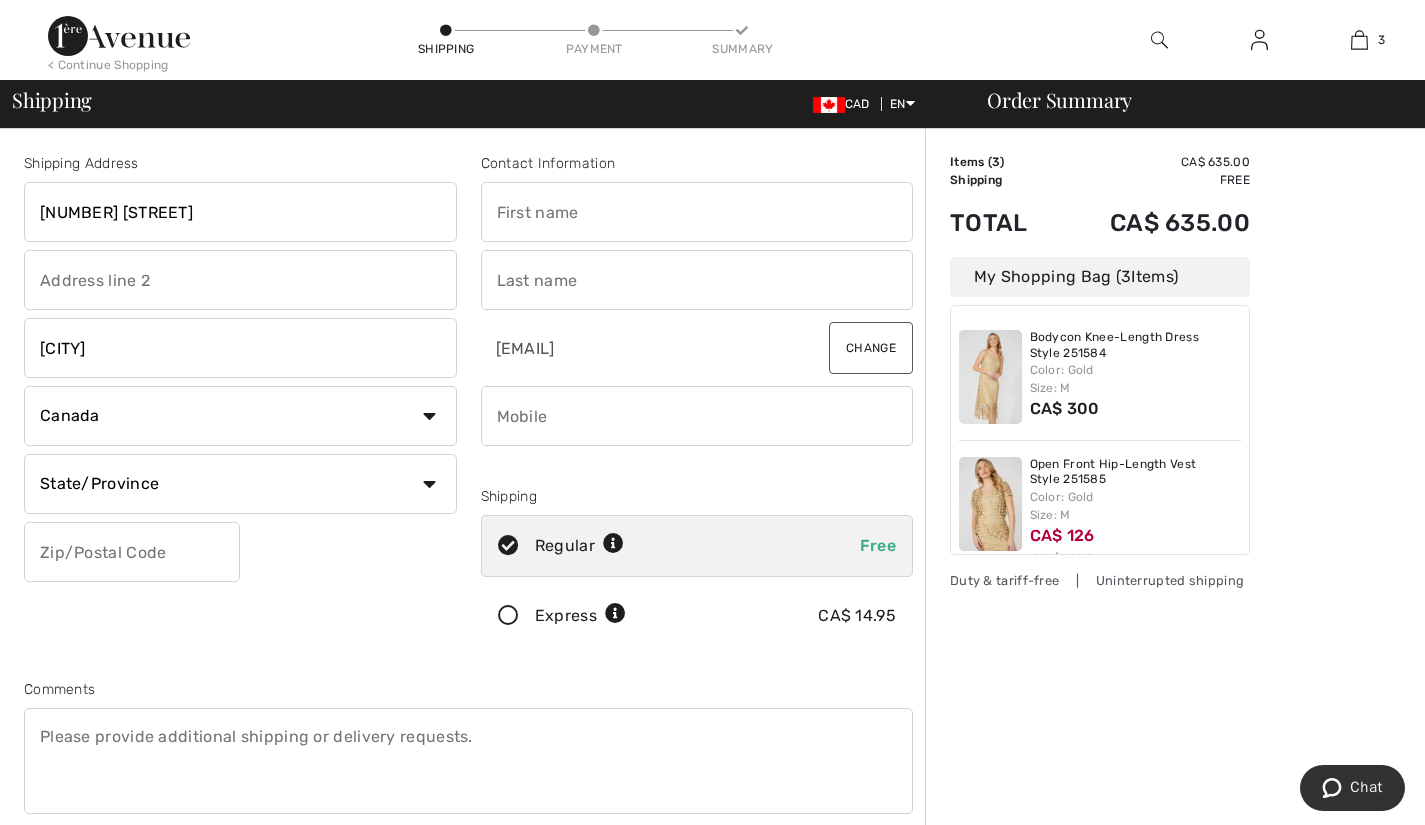 select on "ON" 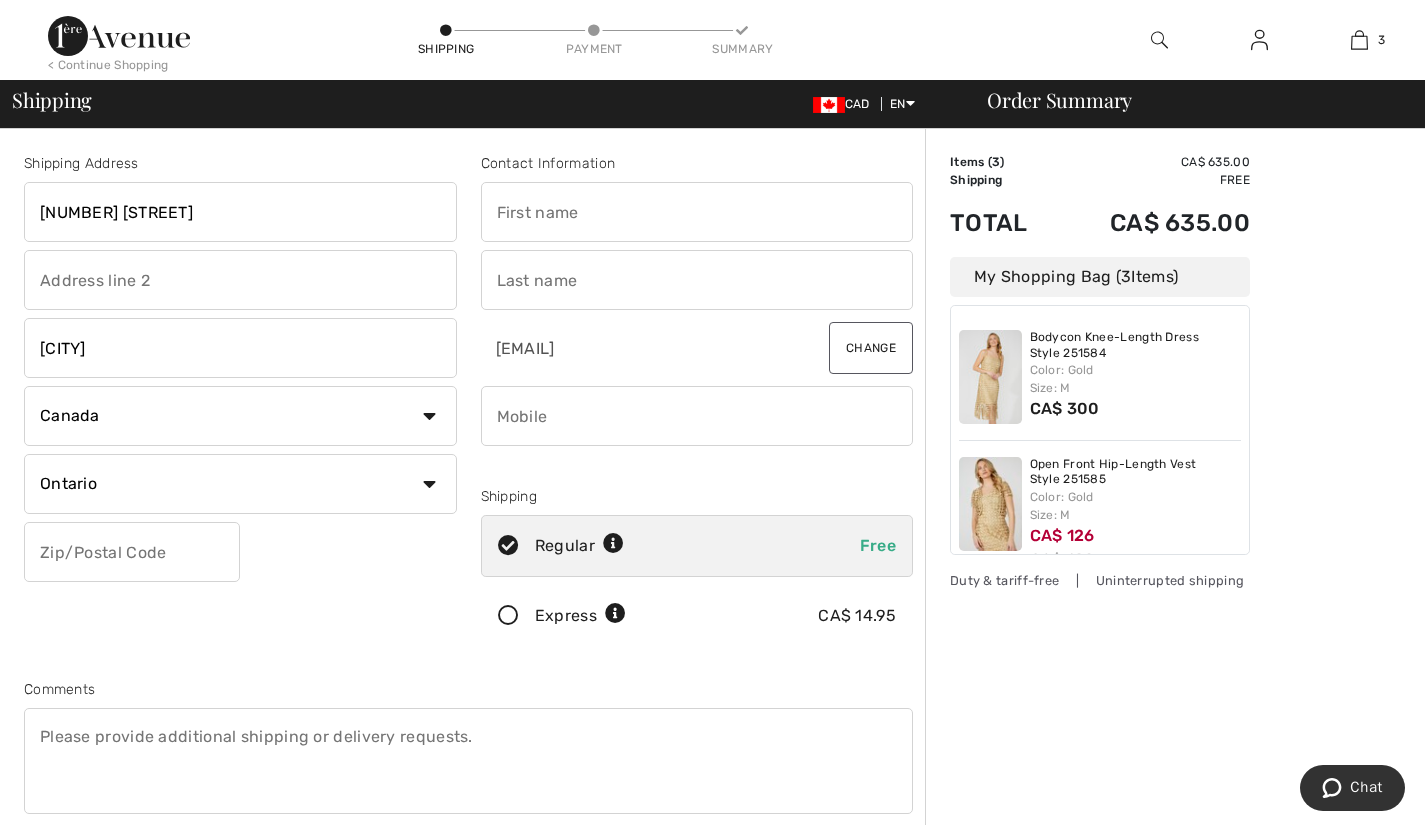 type on "P6A 4M6" 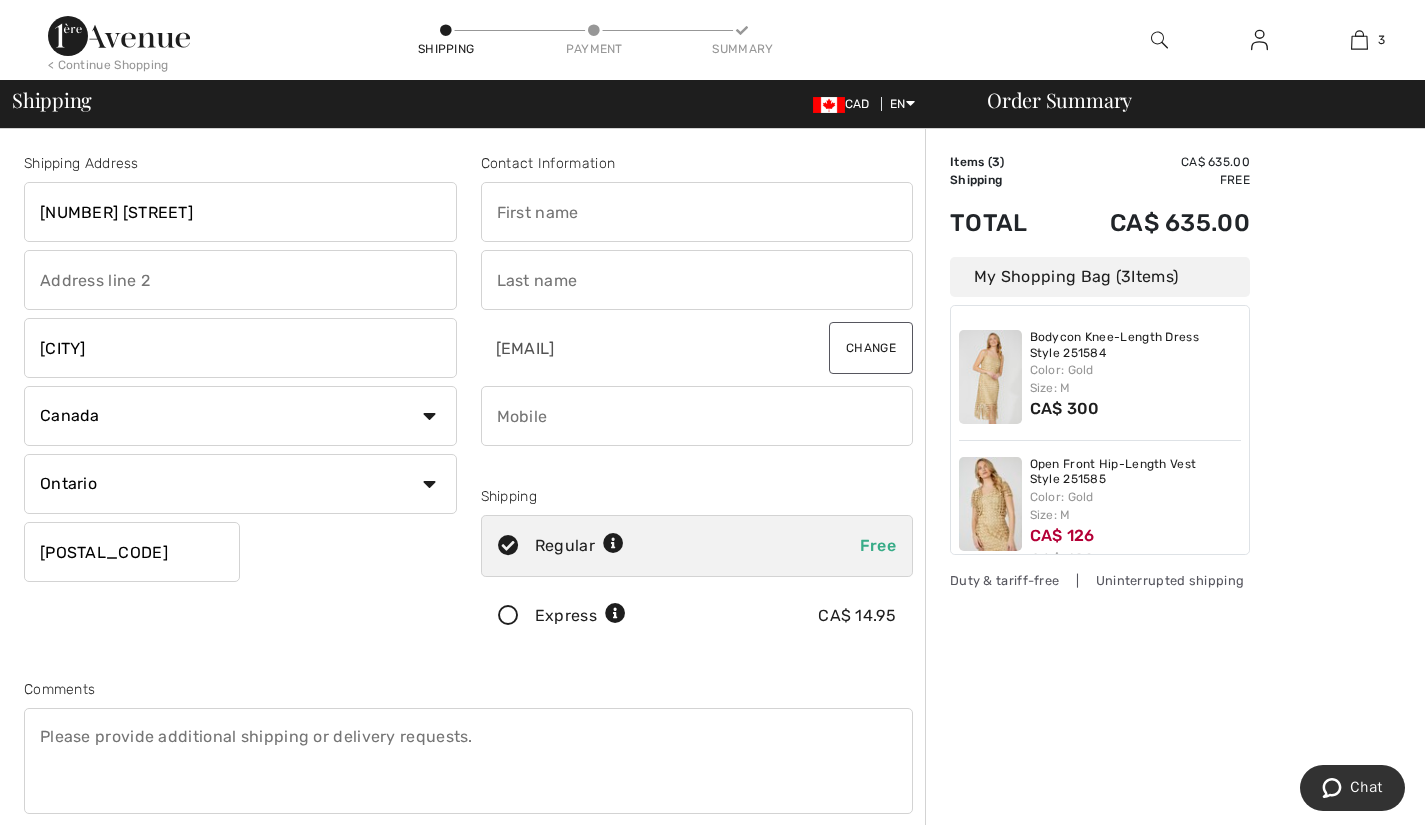 type on "Jon" 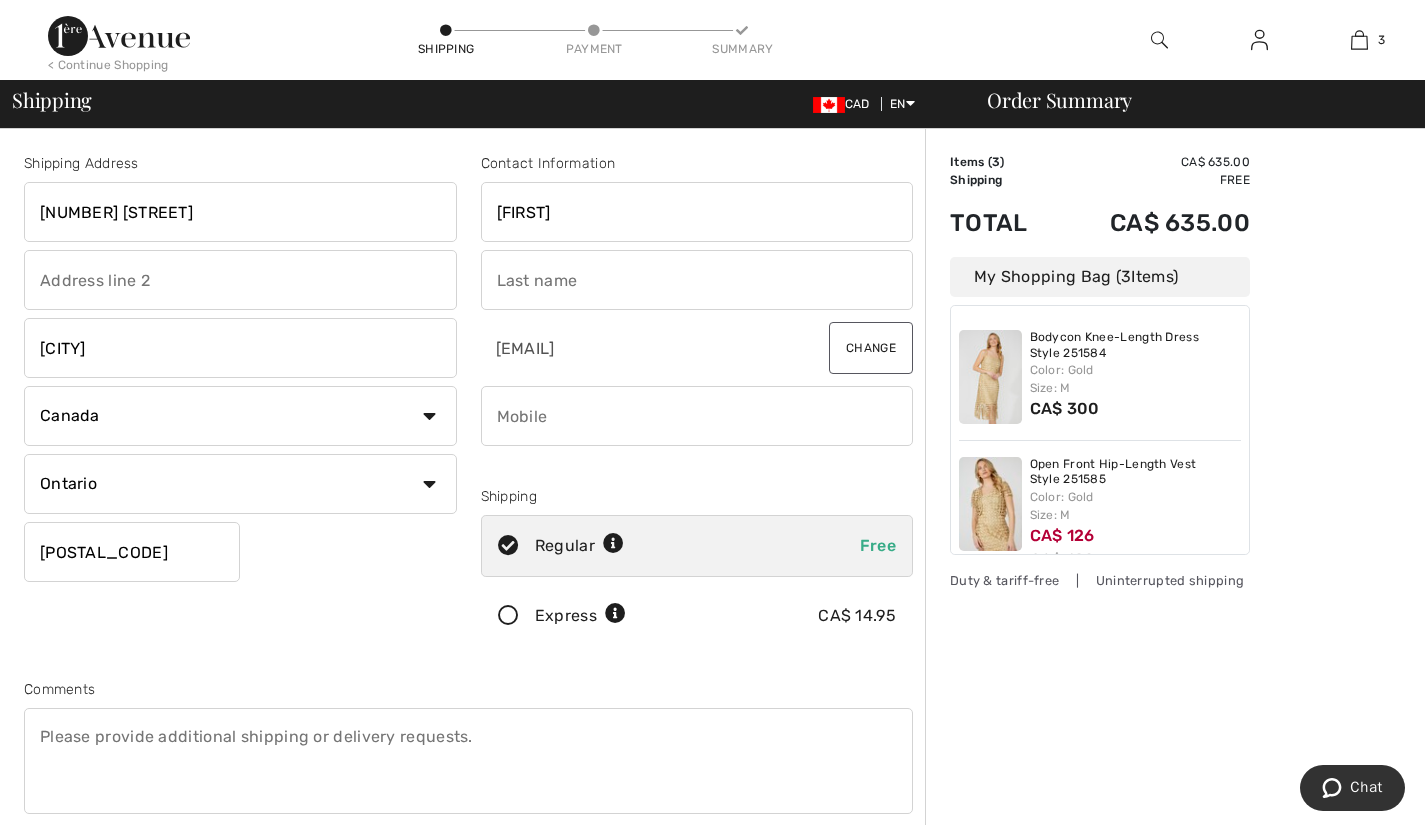 type on "[LAST]" 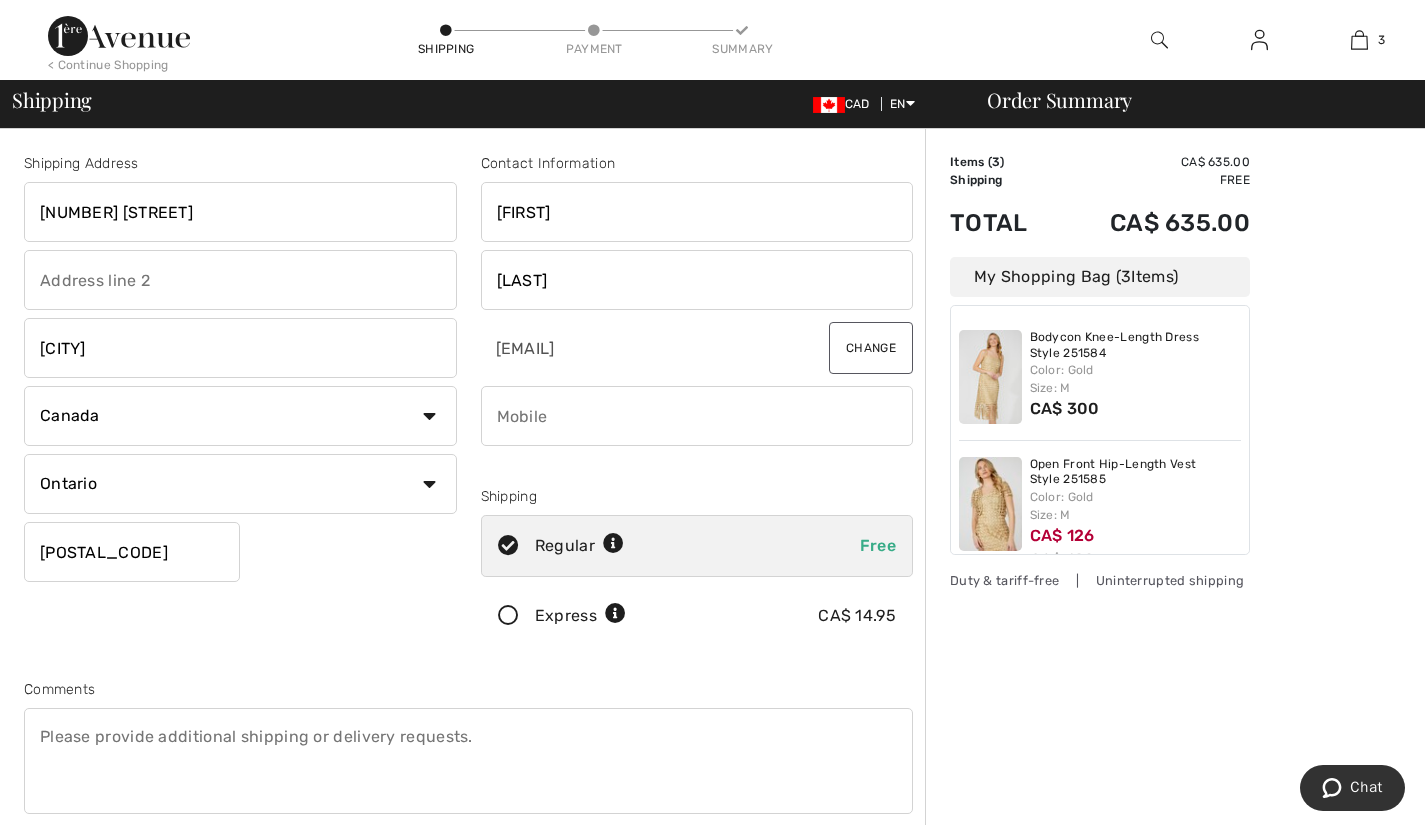 type on "7059424566" 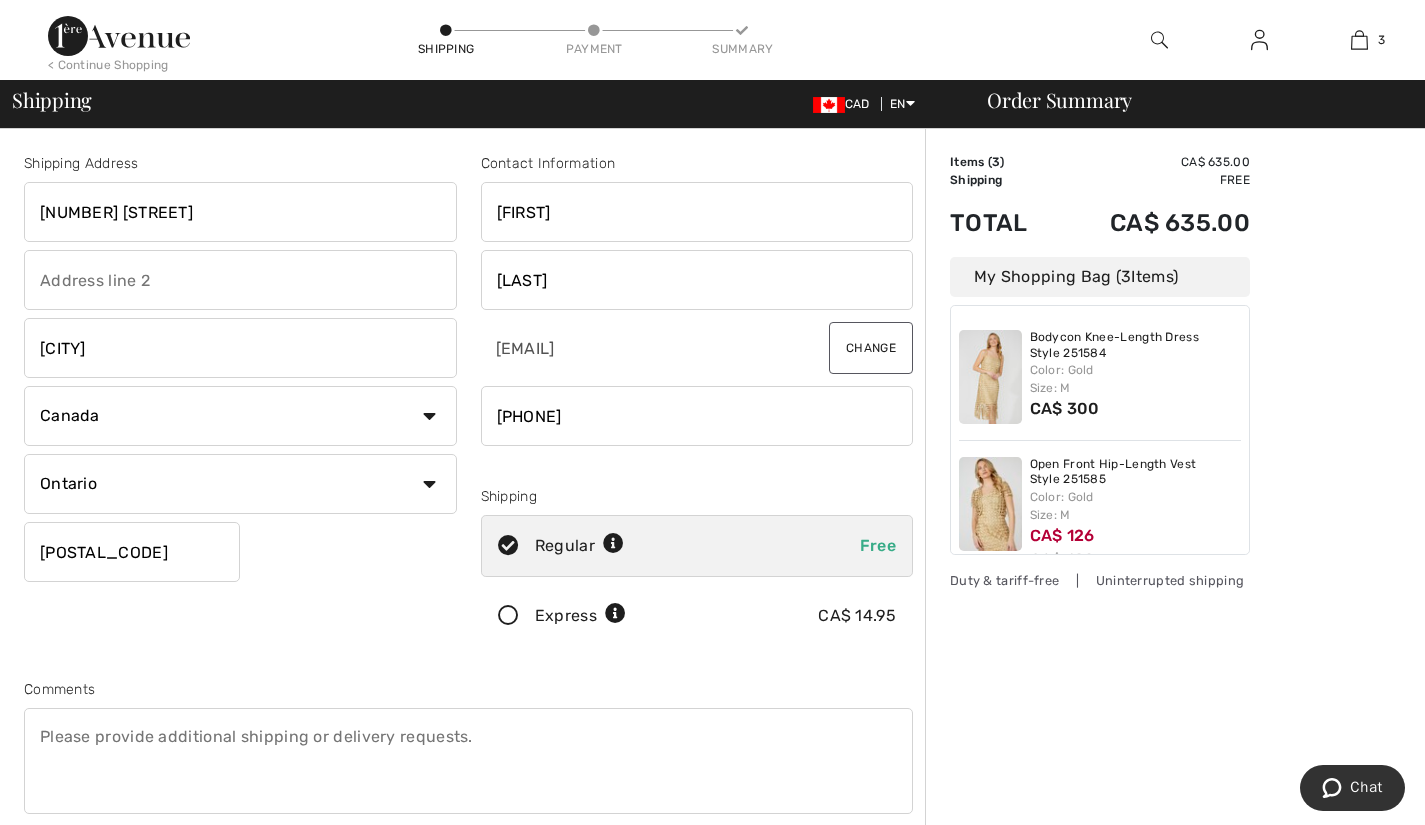 type on "P6A4M6" 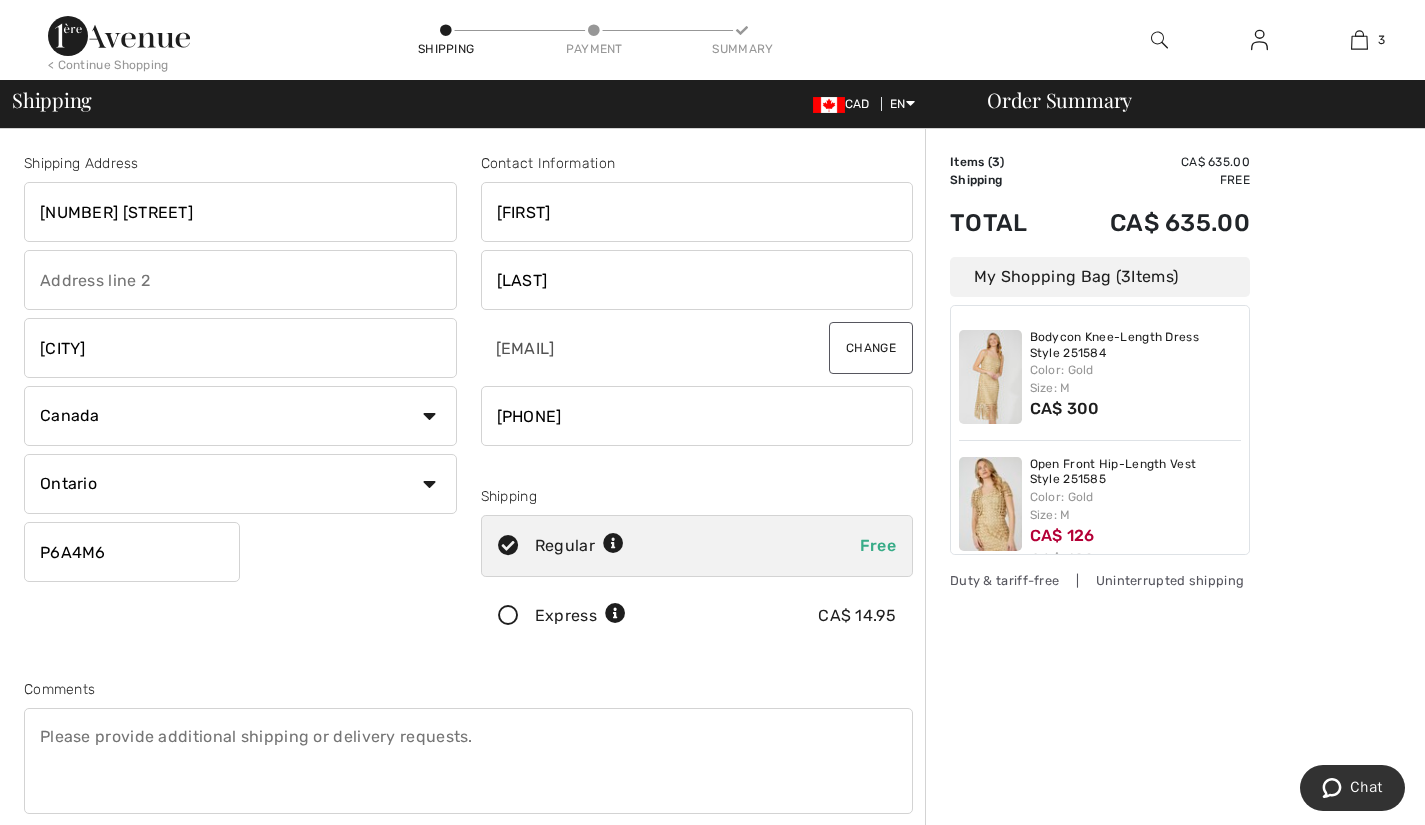click on "Jon" at bounding box center (697, 212) 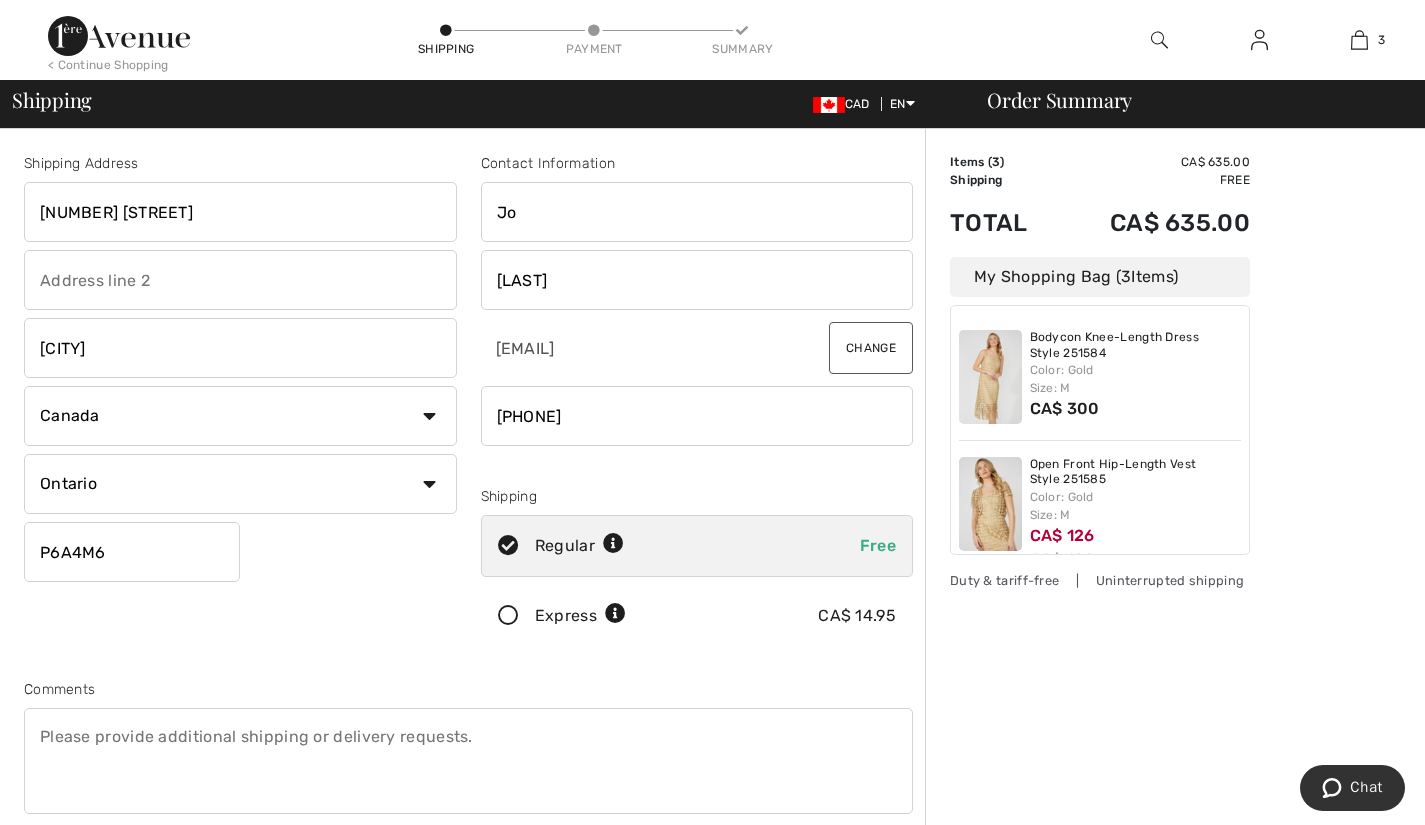 type on "J" 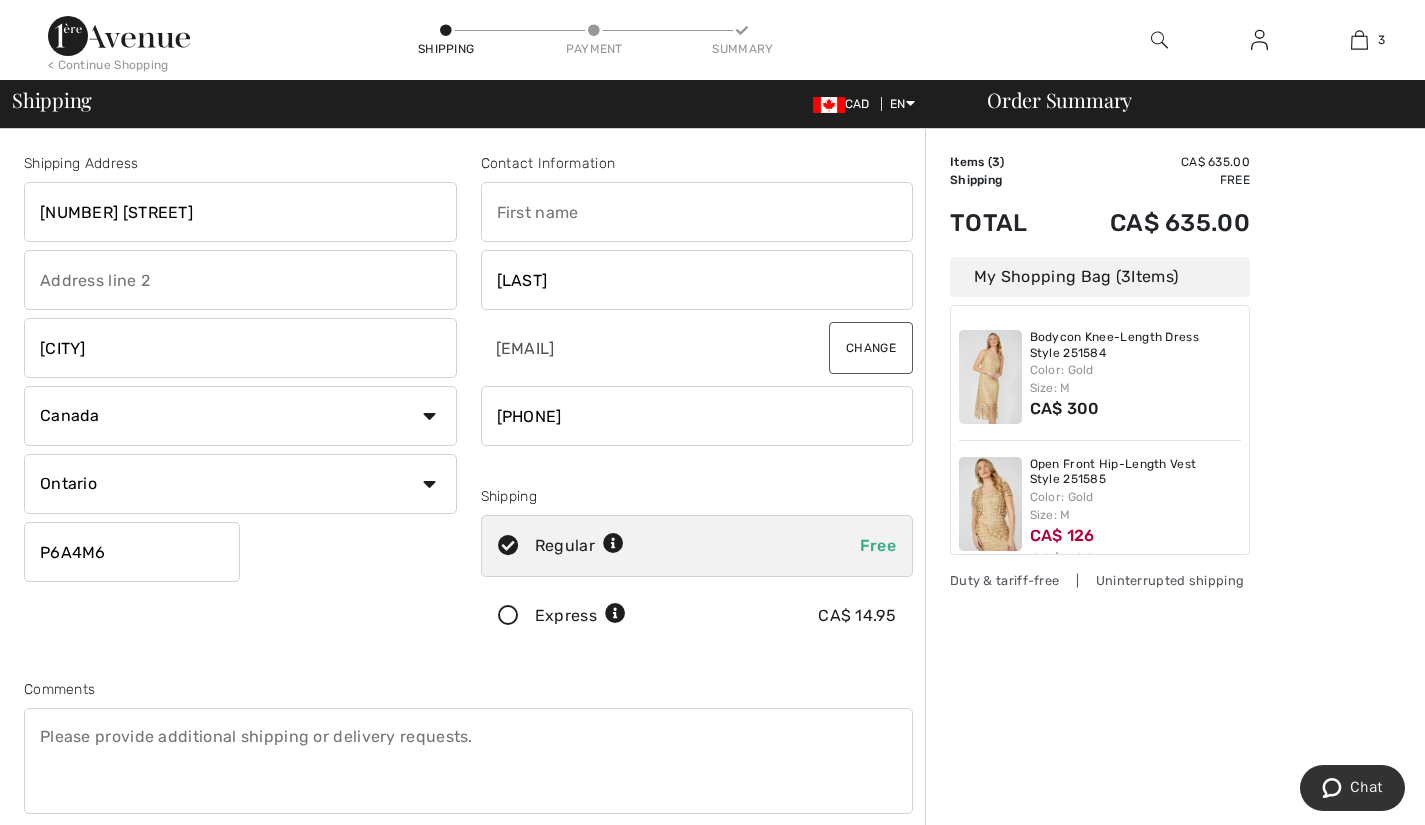 drag, startPoint x: 586, startPoint y: 219, endPoint x: 1363, endPoint y: 184, distance: 777.7879 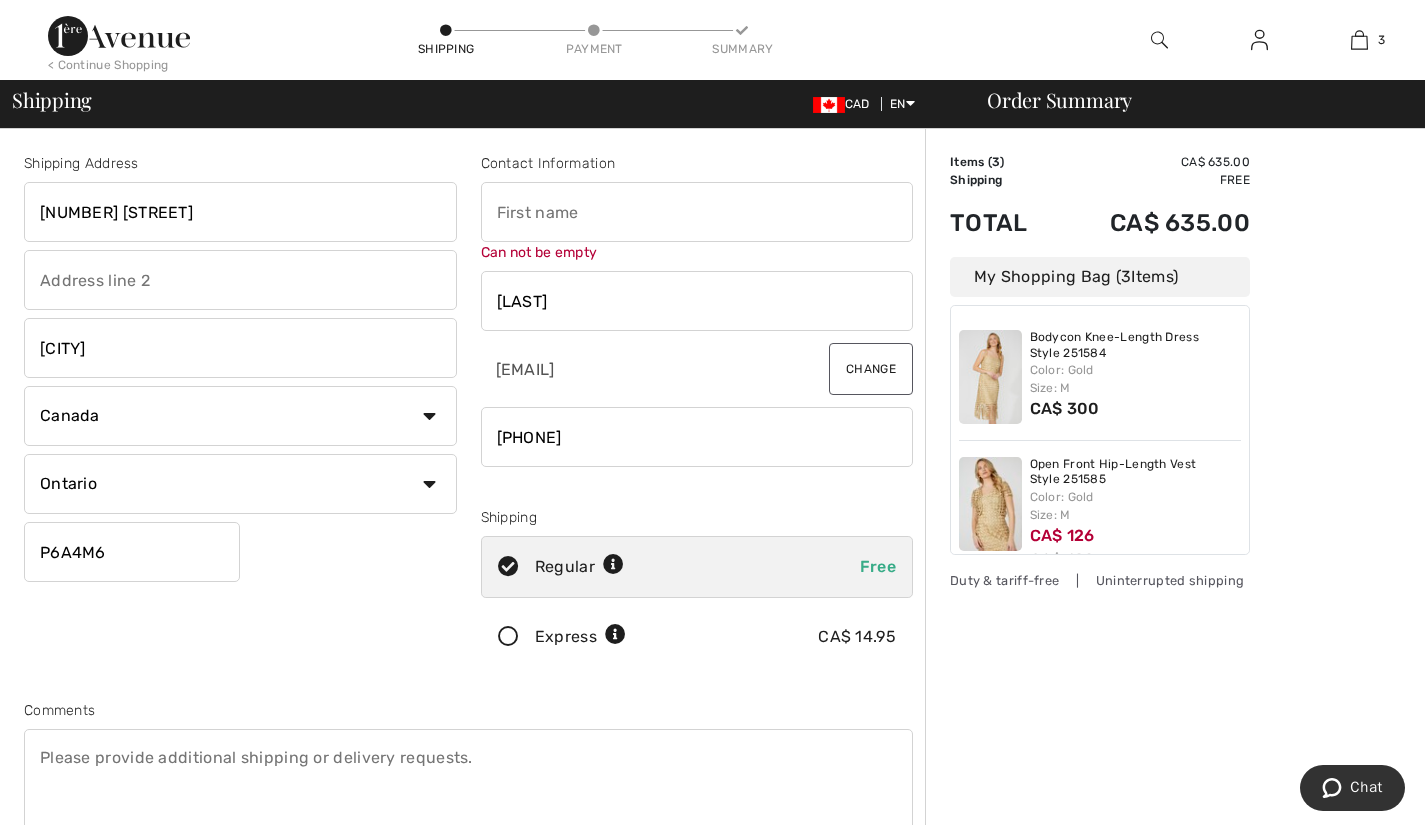 click at bounding box center (697, 212) 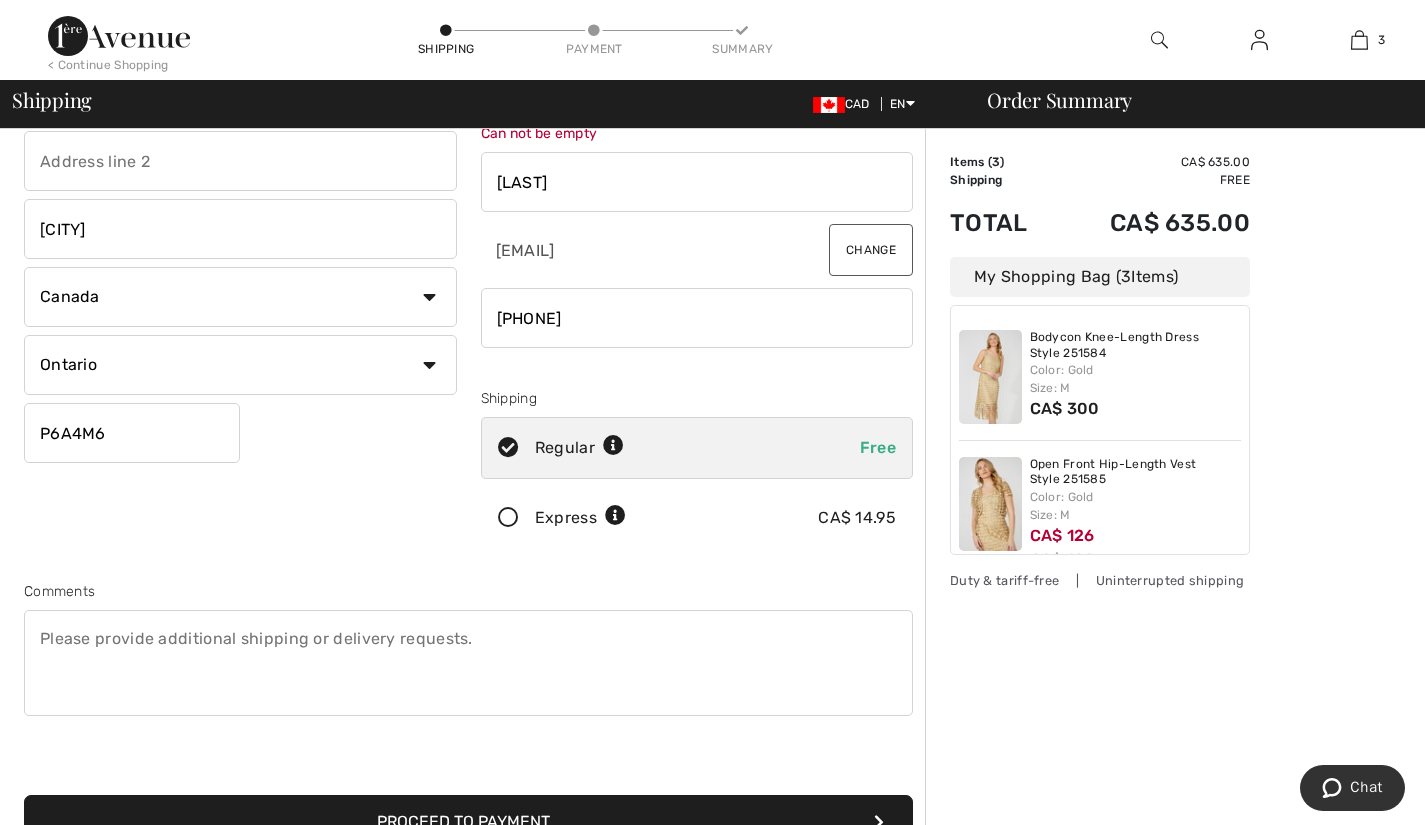 scroll, scrollTop: 125, scrollLeft: 0, axis: vertical 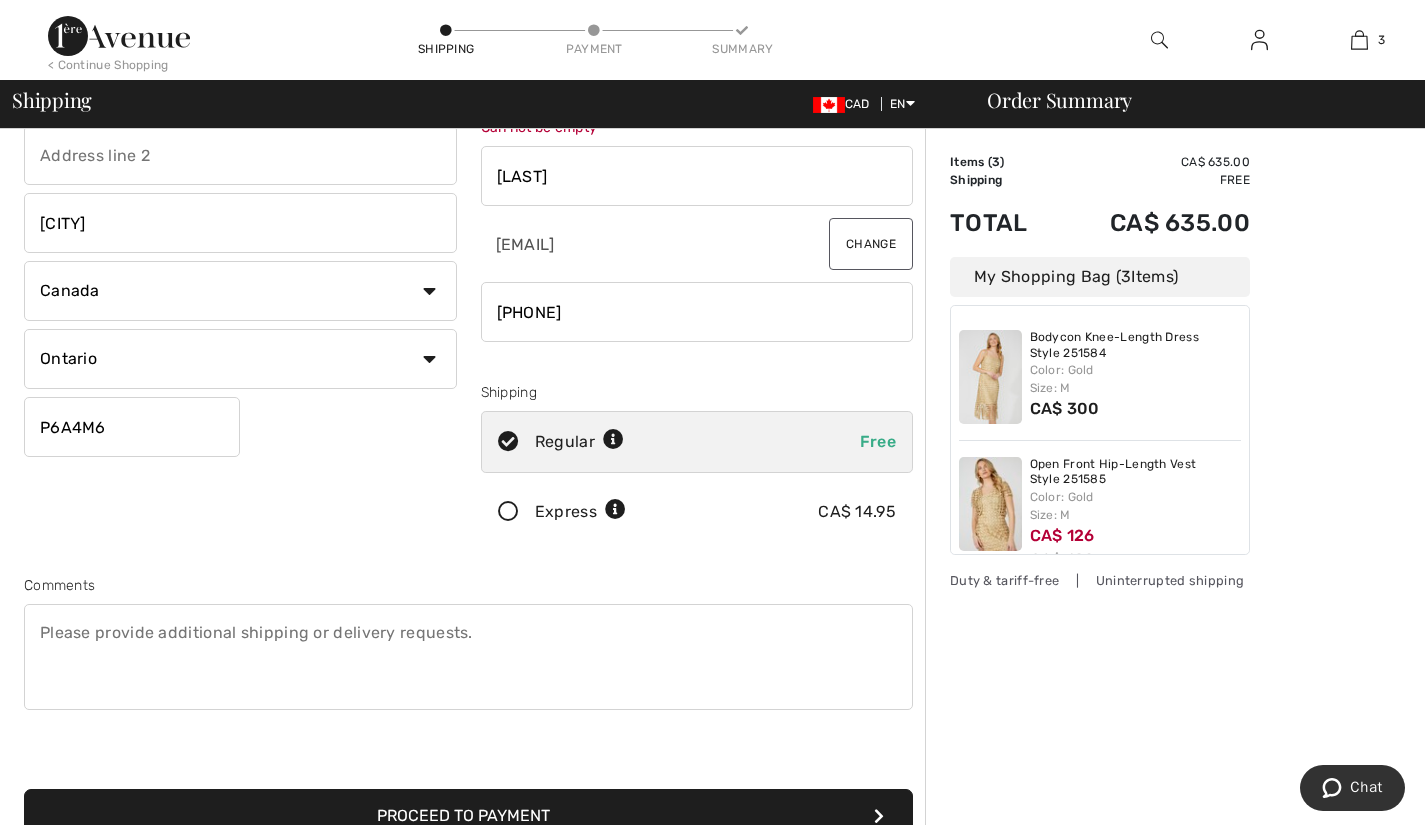 type on "Karla" 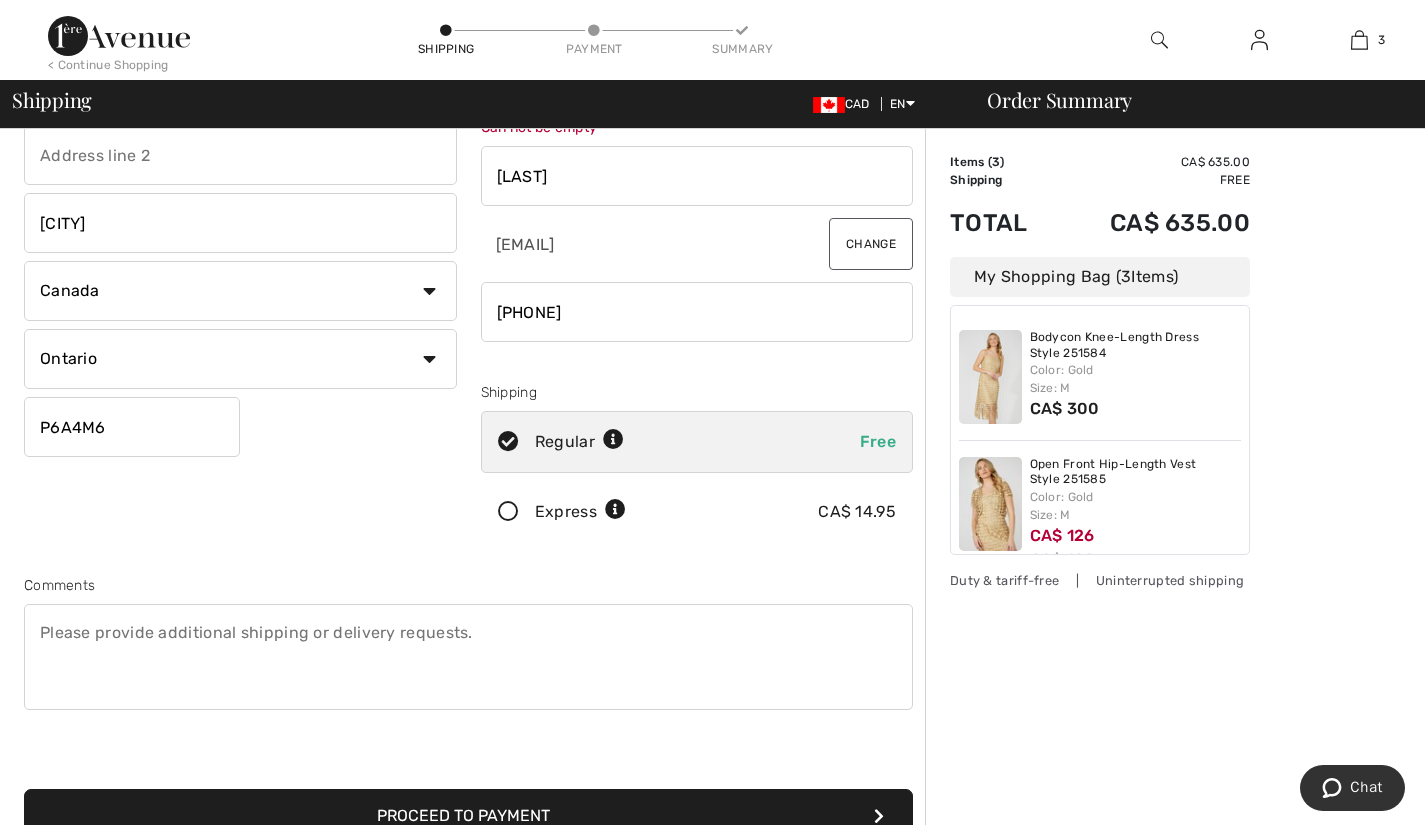 click at bounding box center [697, 312] 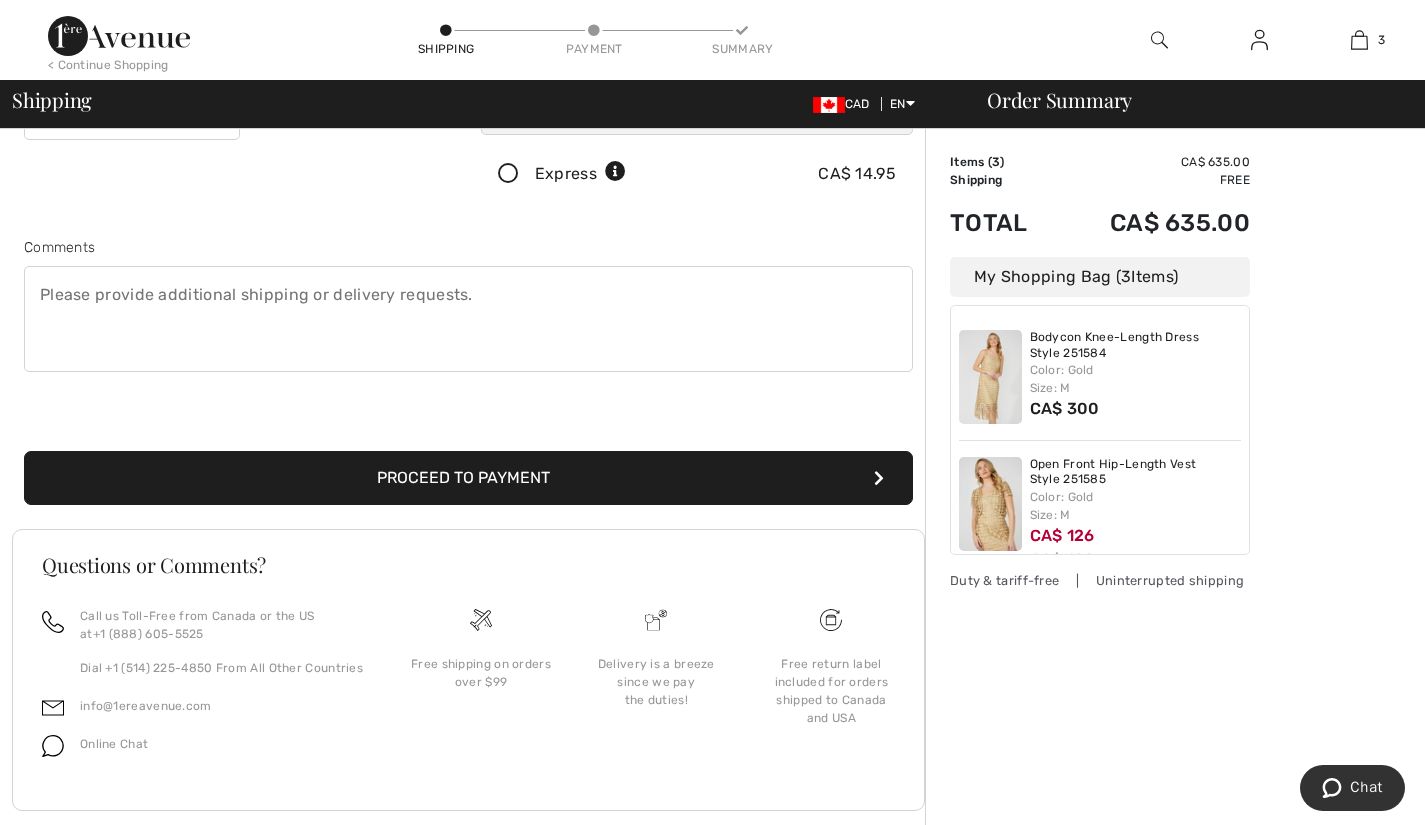 scroll, scrollTop: 477, scrollLeft: 0, axis: vertical 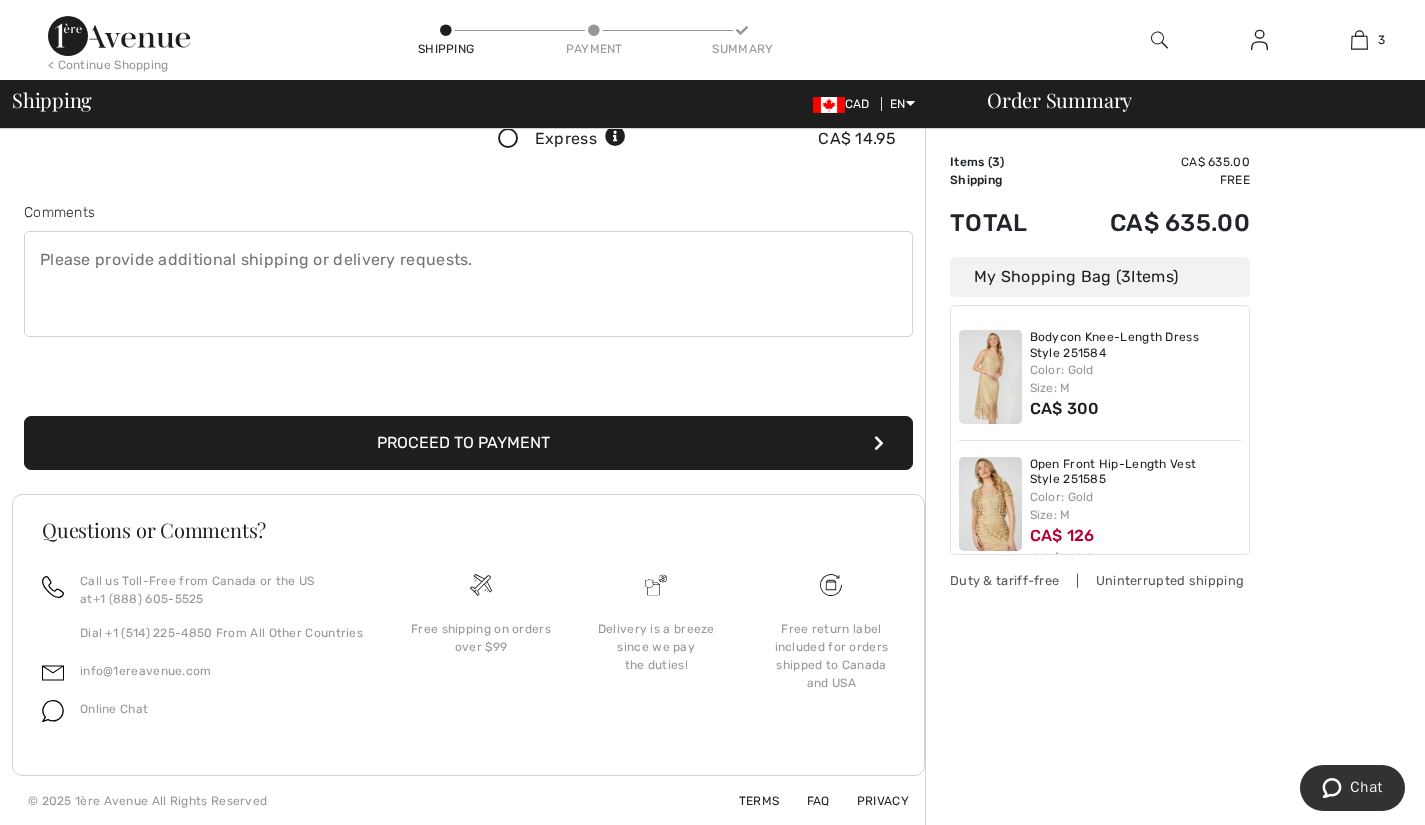 type on "705982943" 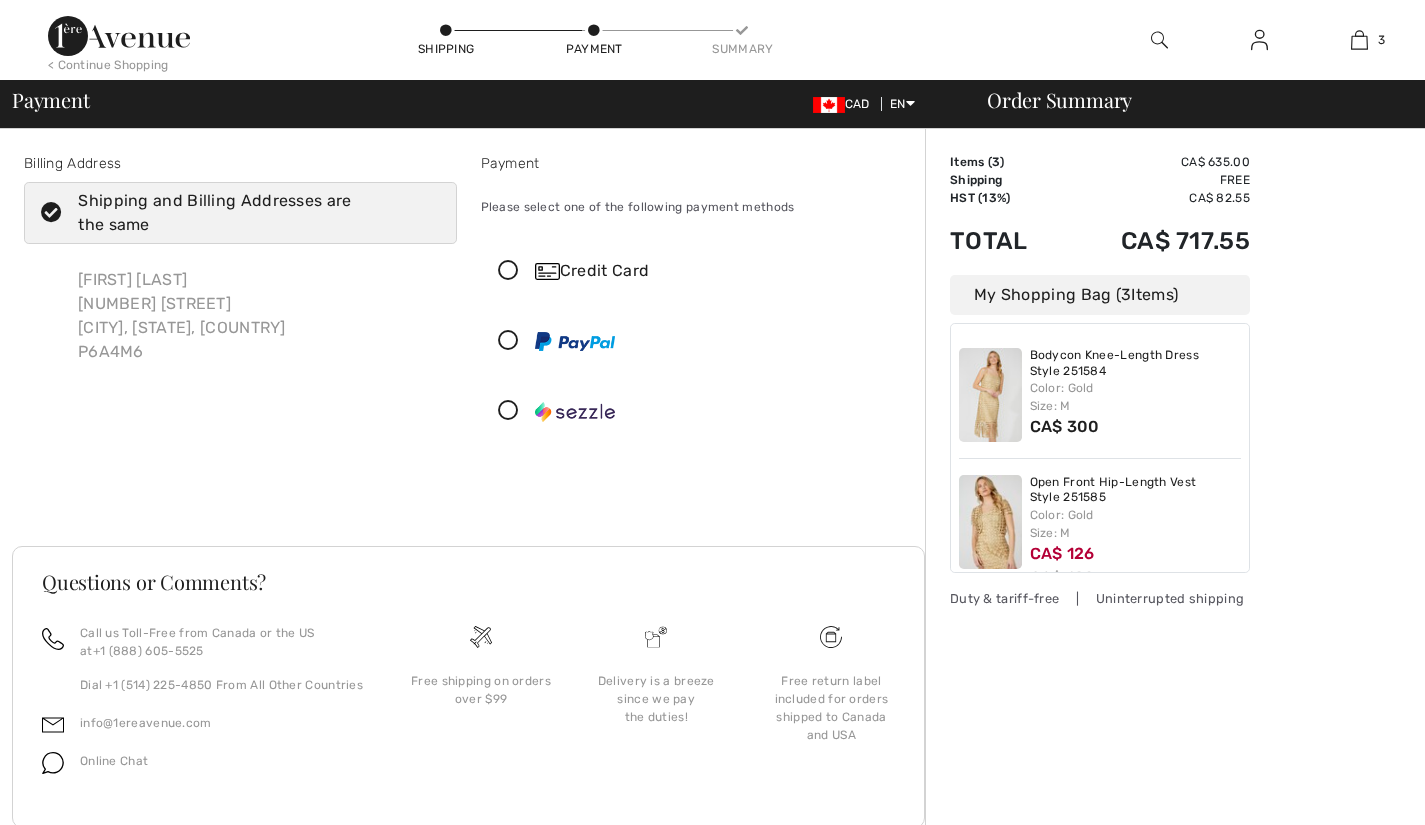 scroll, scrollTop: 0, scrollLeft: 0, axis: both 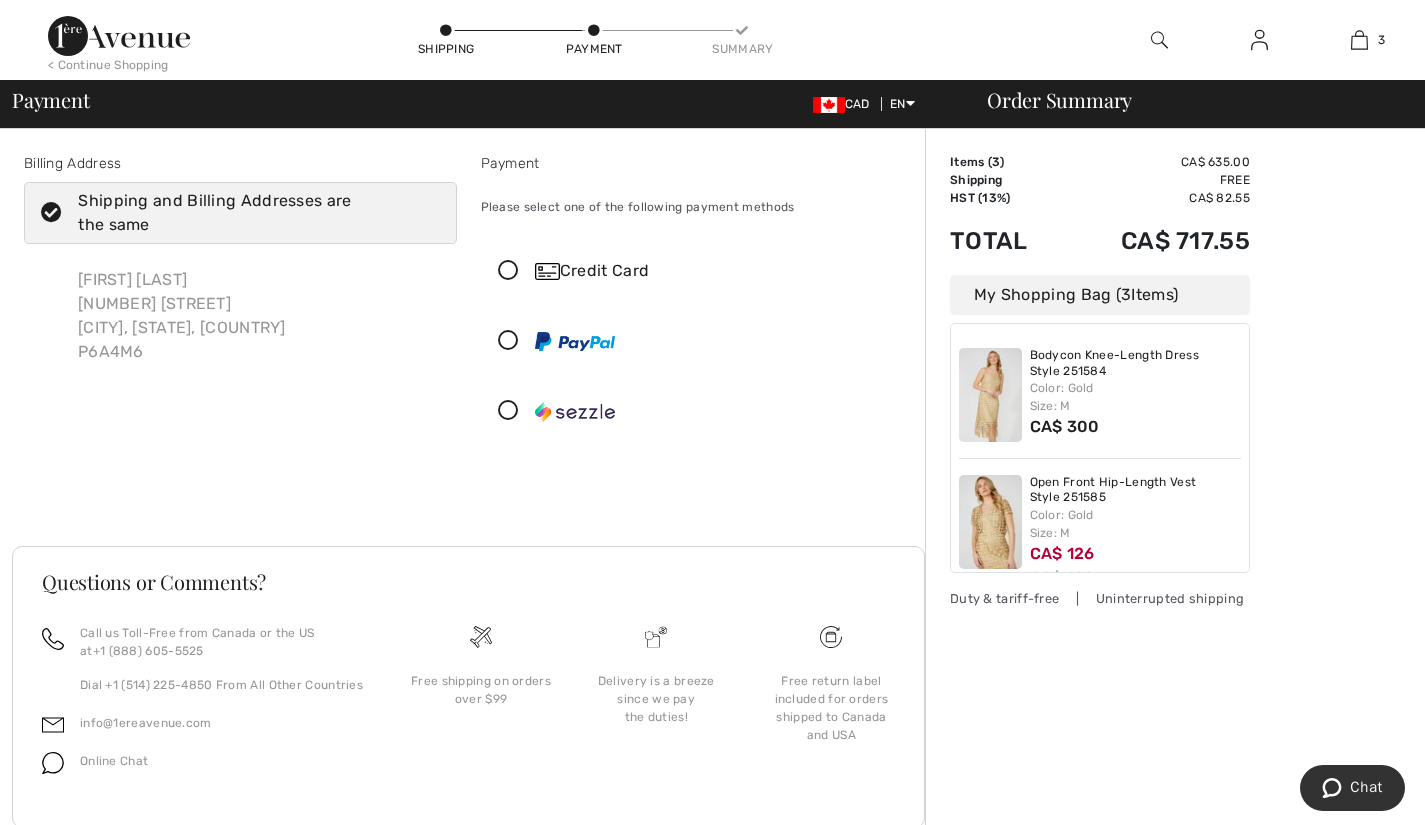 click at bounding box center (508, 271) 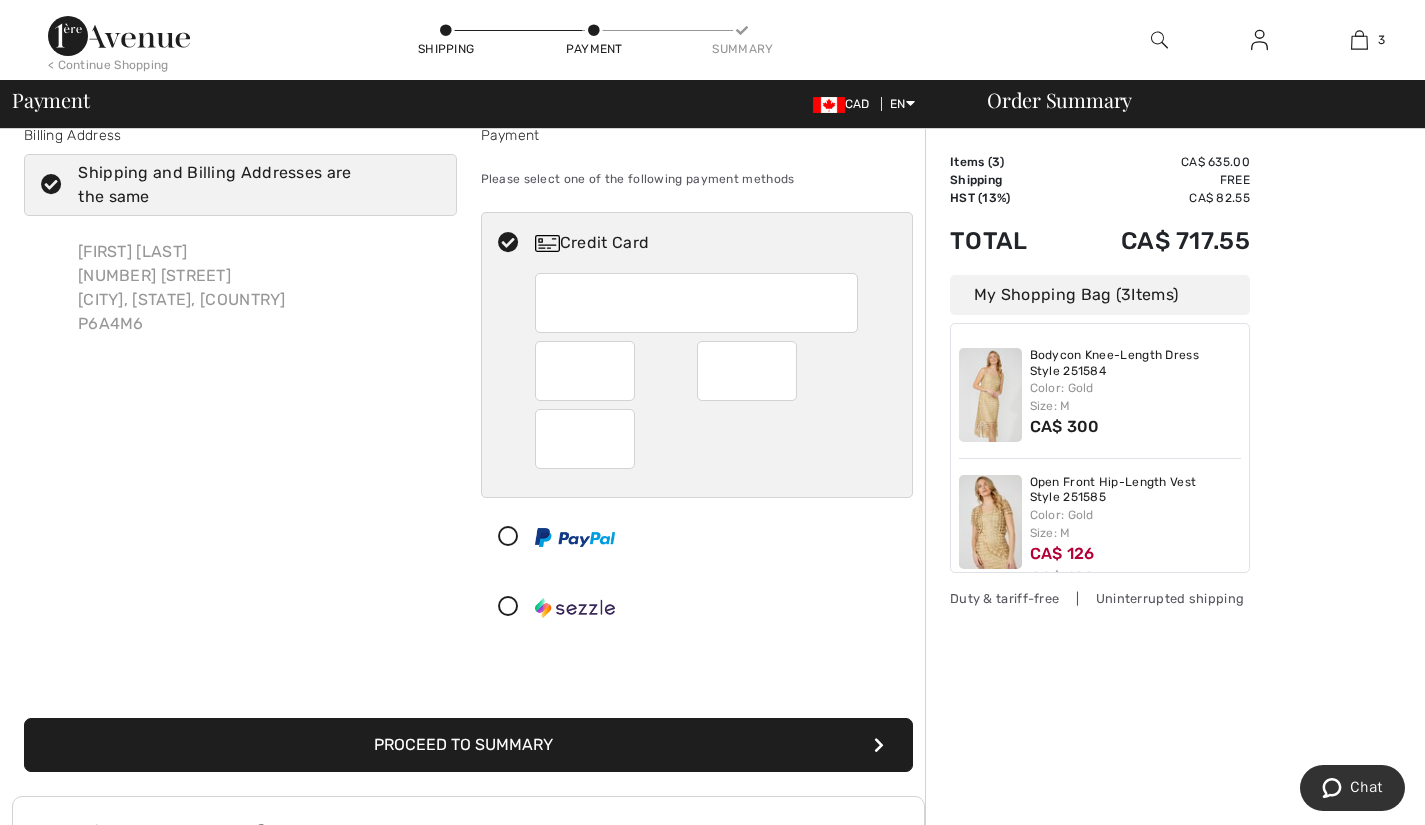 scroll, scrollTop: 0, scrollLeft: 0, axis: both 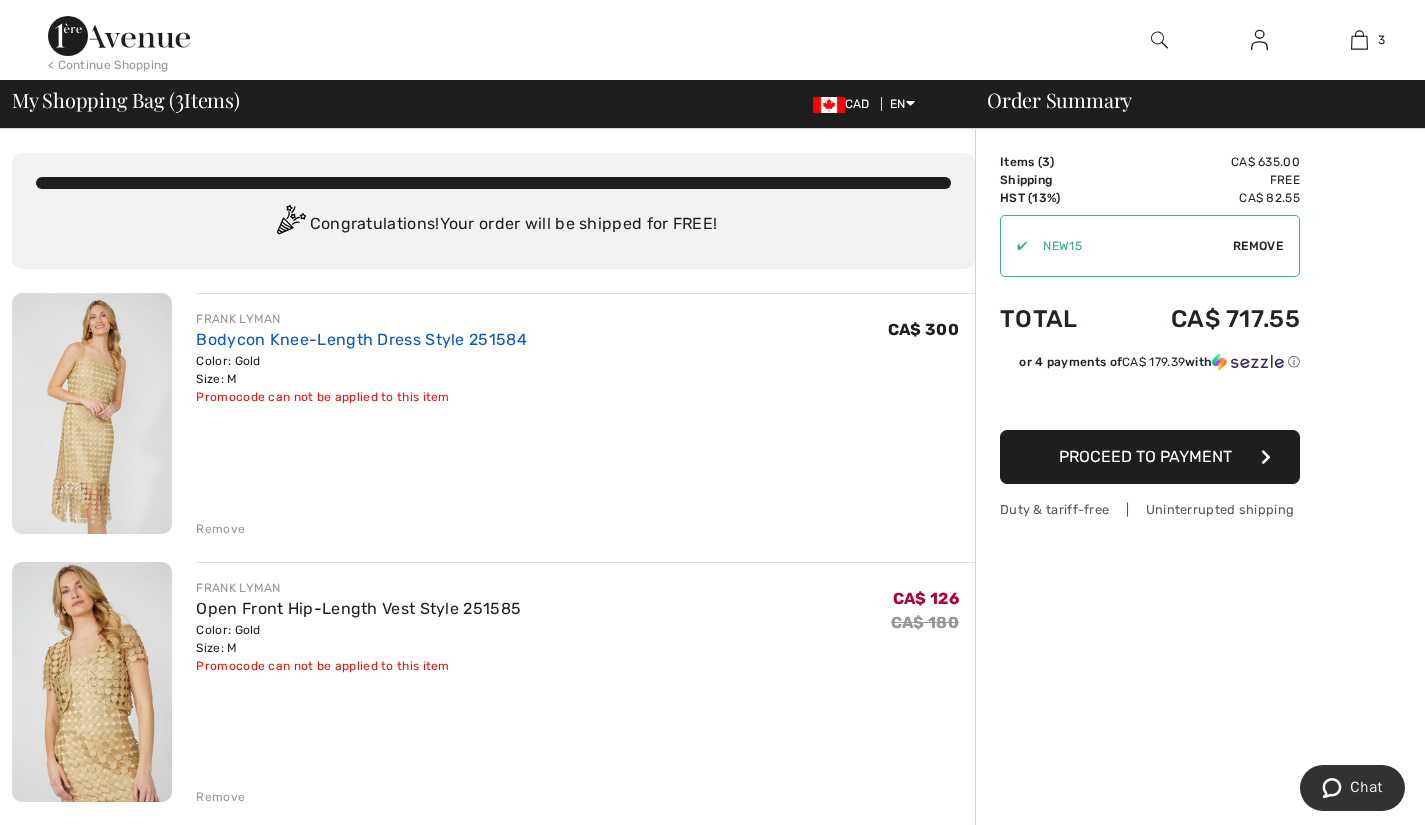 click on "Bodycon Knee-Length Dress Style 251584" at bounding box center [361, 339] 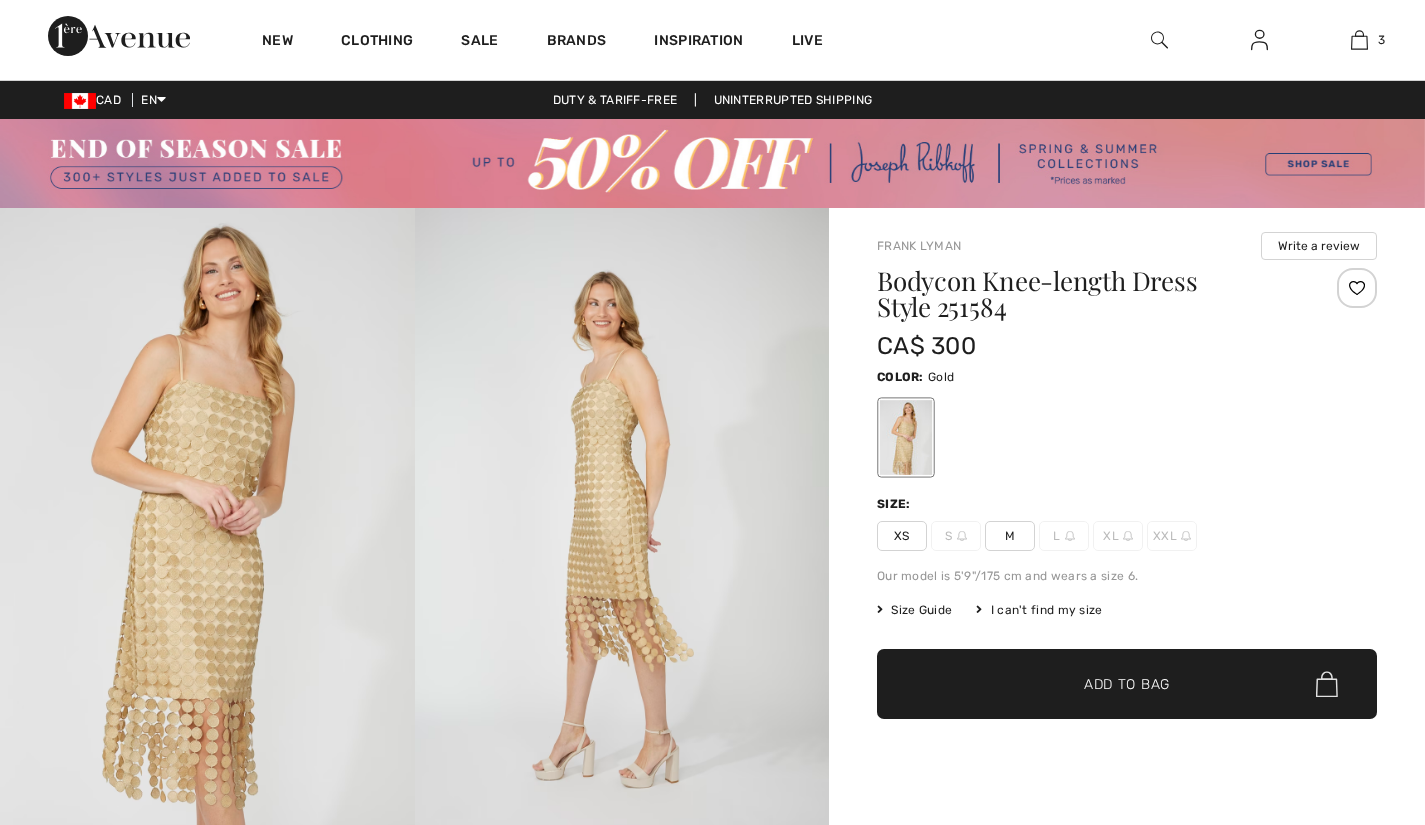 scroll, scrollTop: 0, scrollLeft: 0, axis: both 